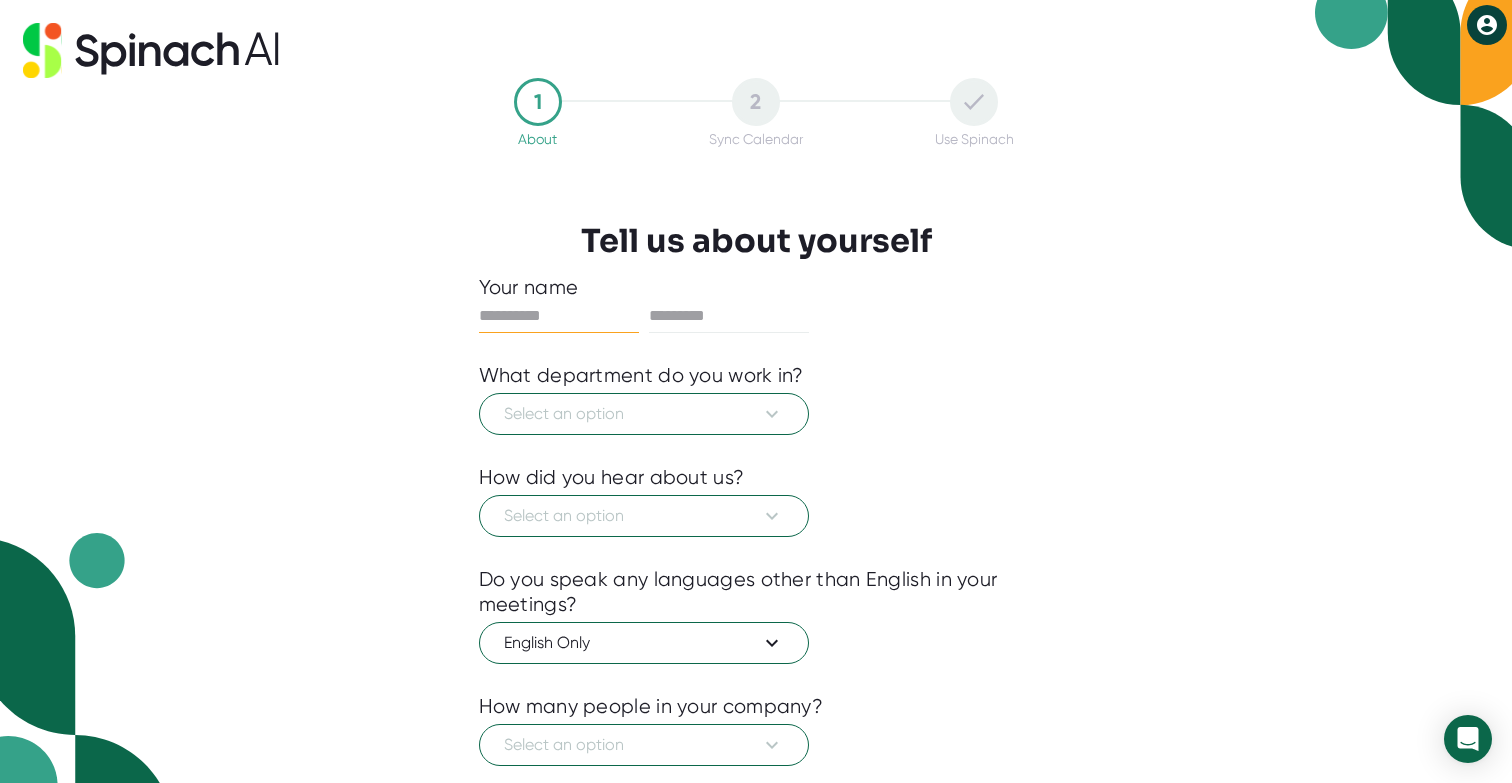 scroll, scrollTop: 0, scrollLeft: 0, axis: both 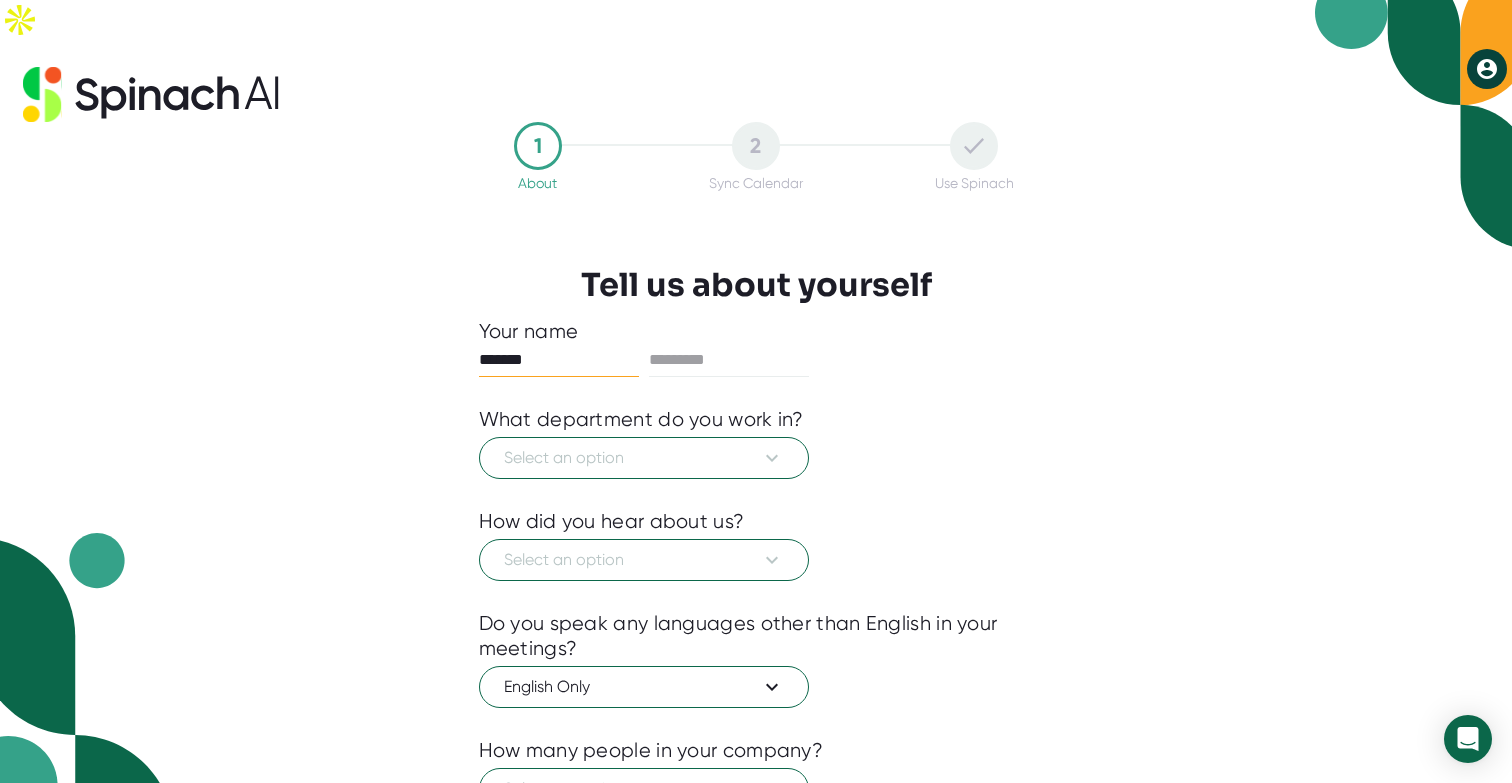 type on "*******" 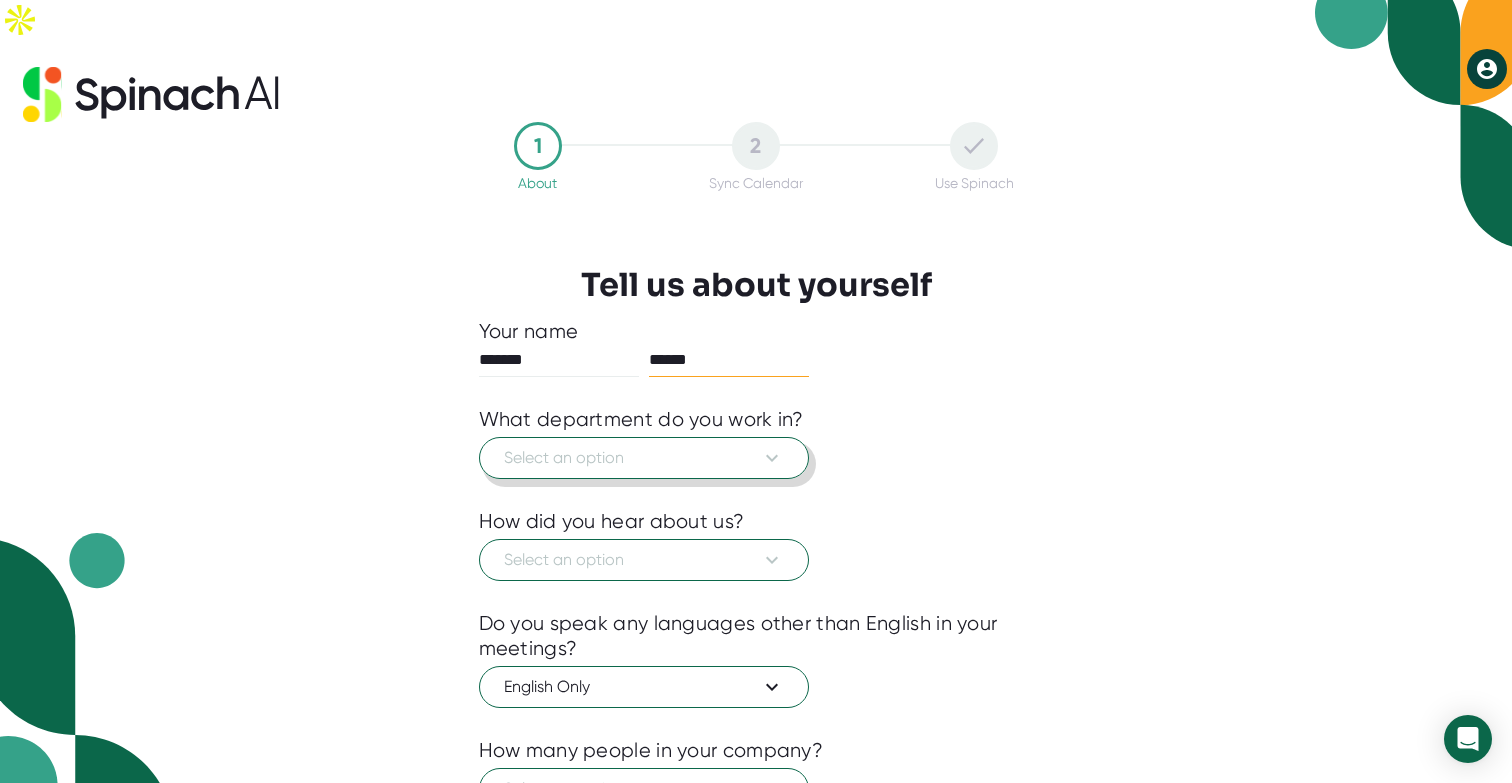 type on "******" 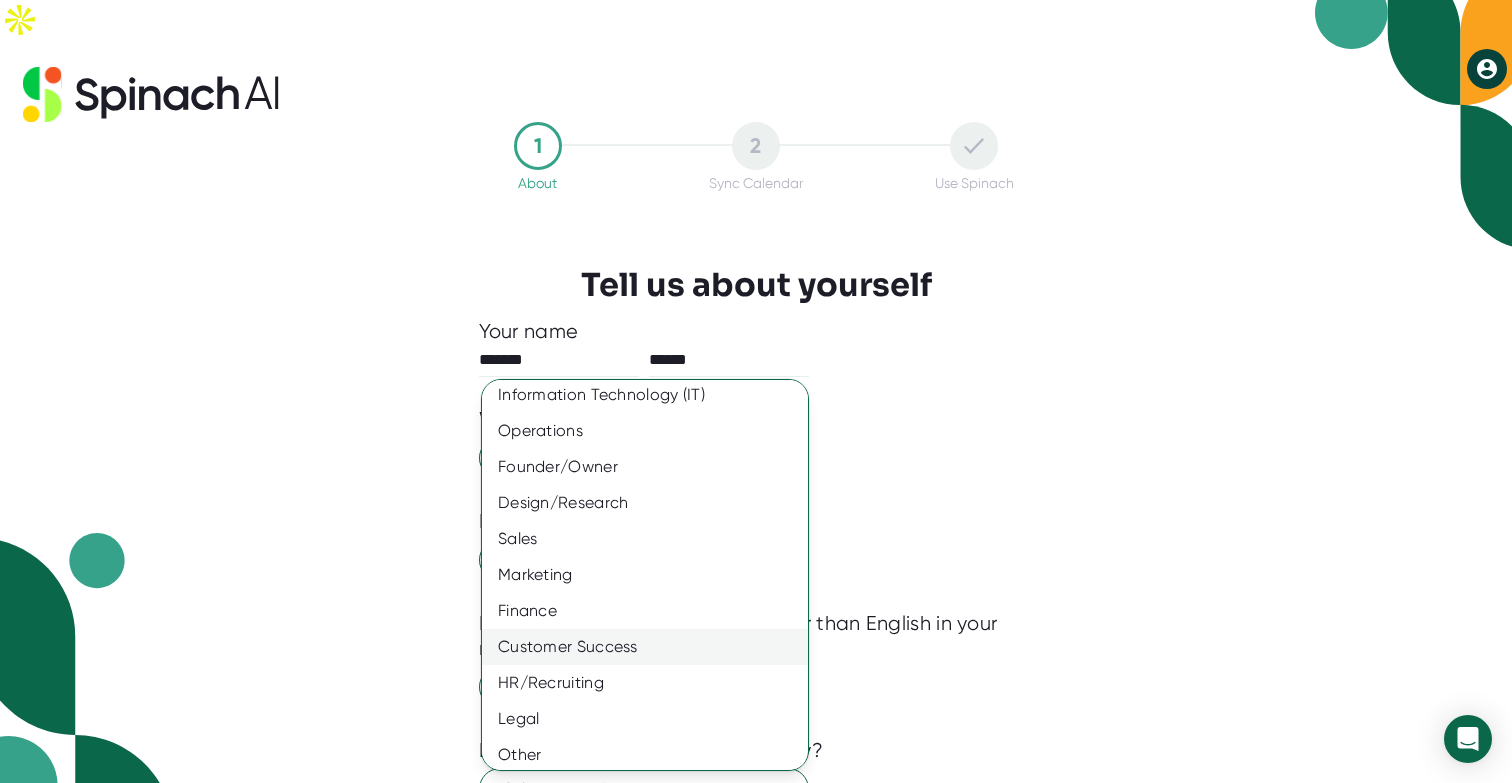 scroll, scrollTop: 86, scrollLeft: 0, axis: vertical 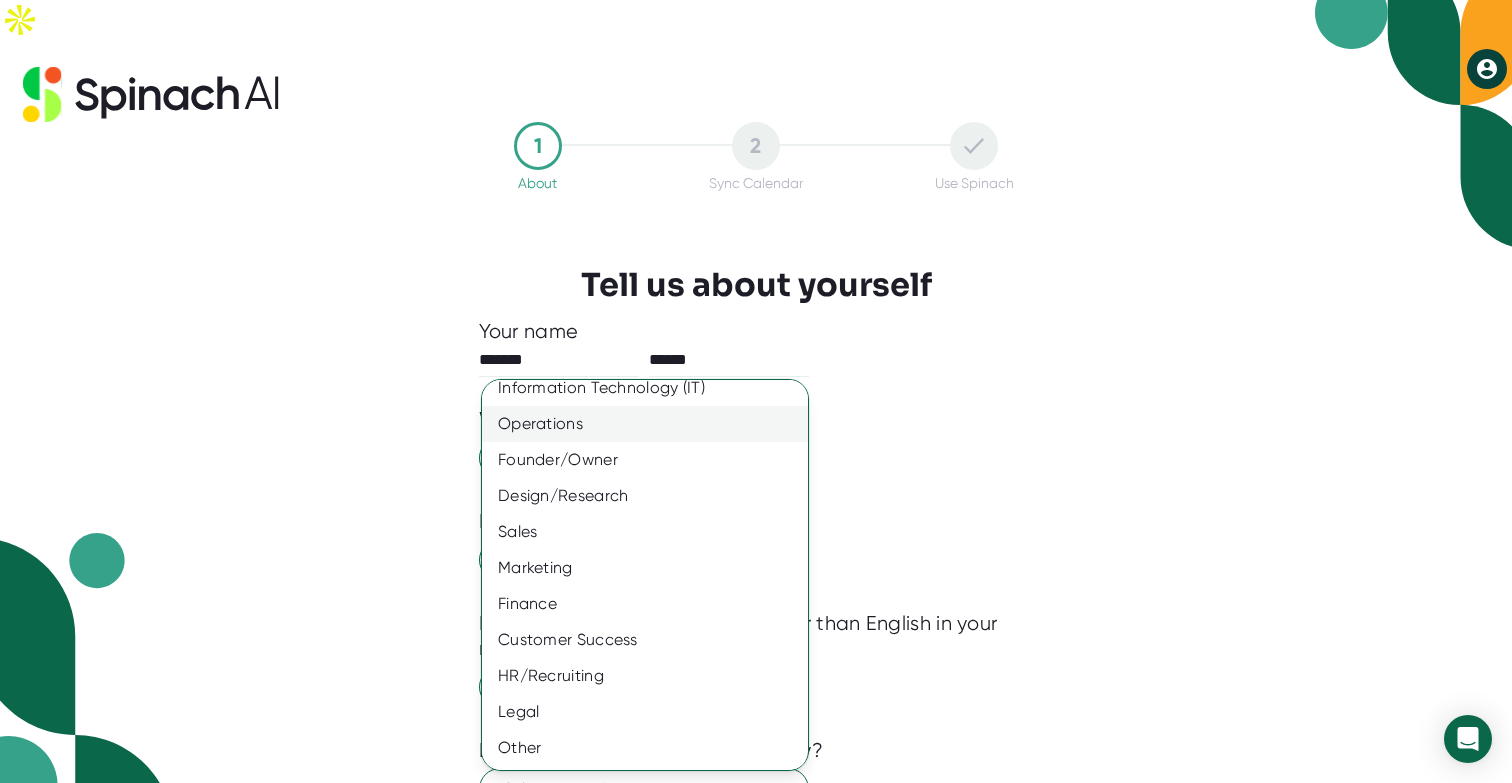 click on "Operations" at bounding box center [645, 424] 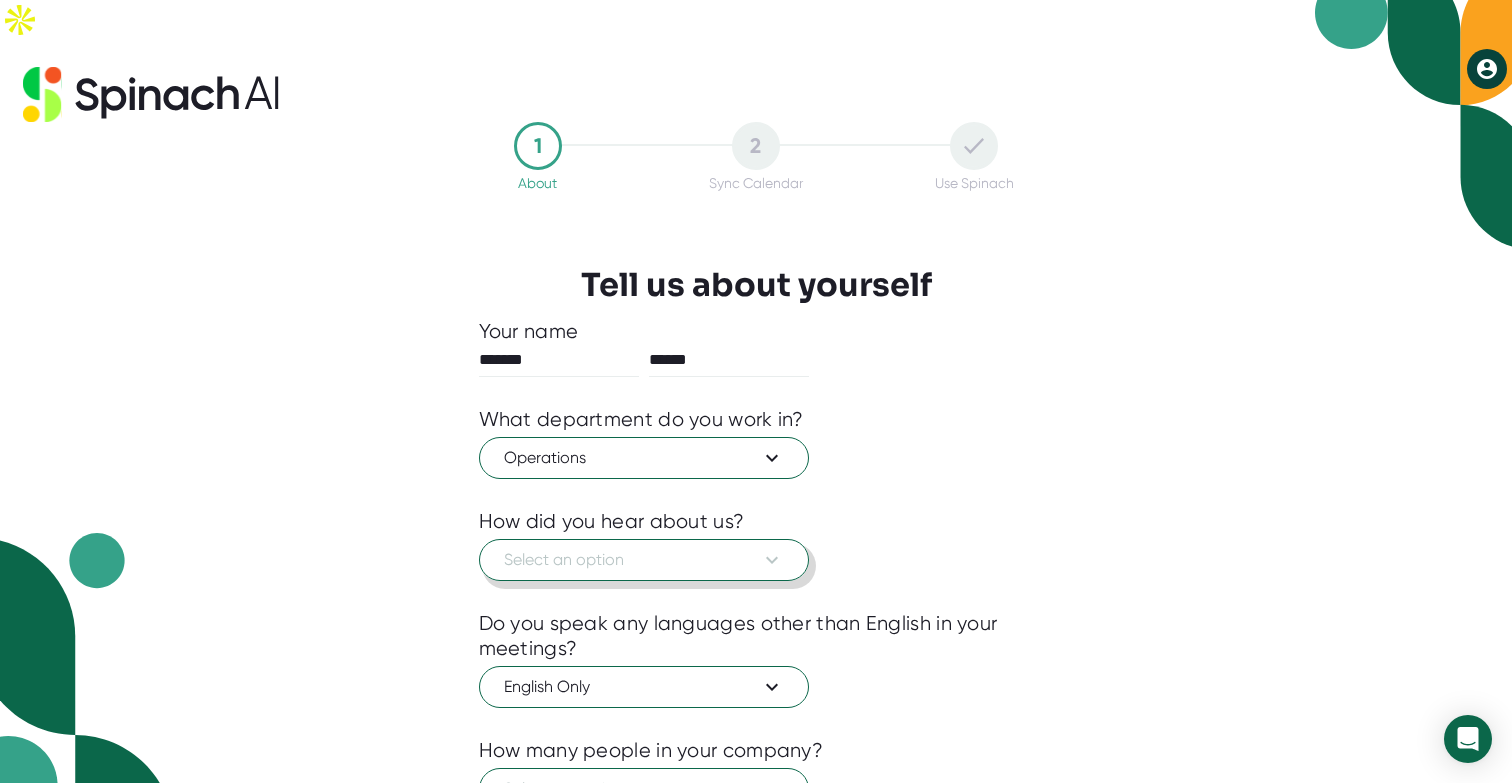 click 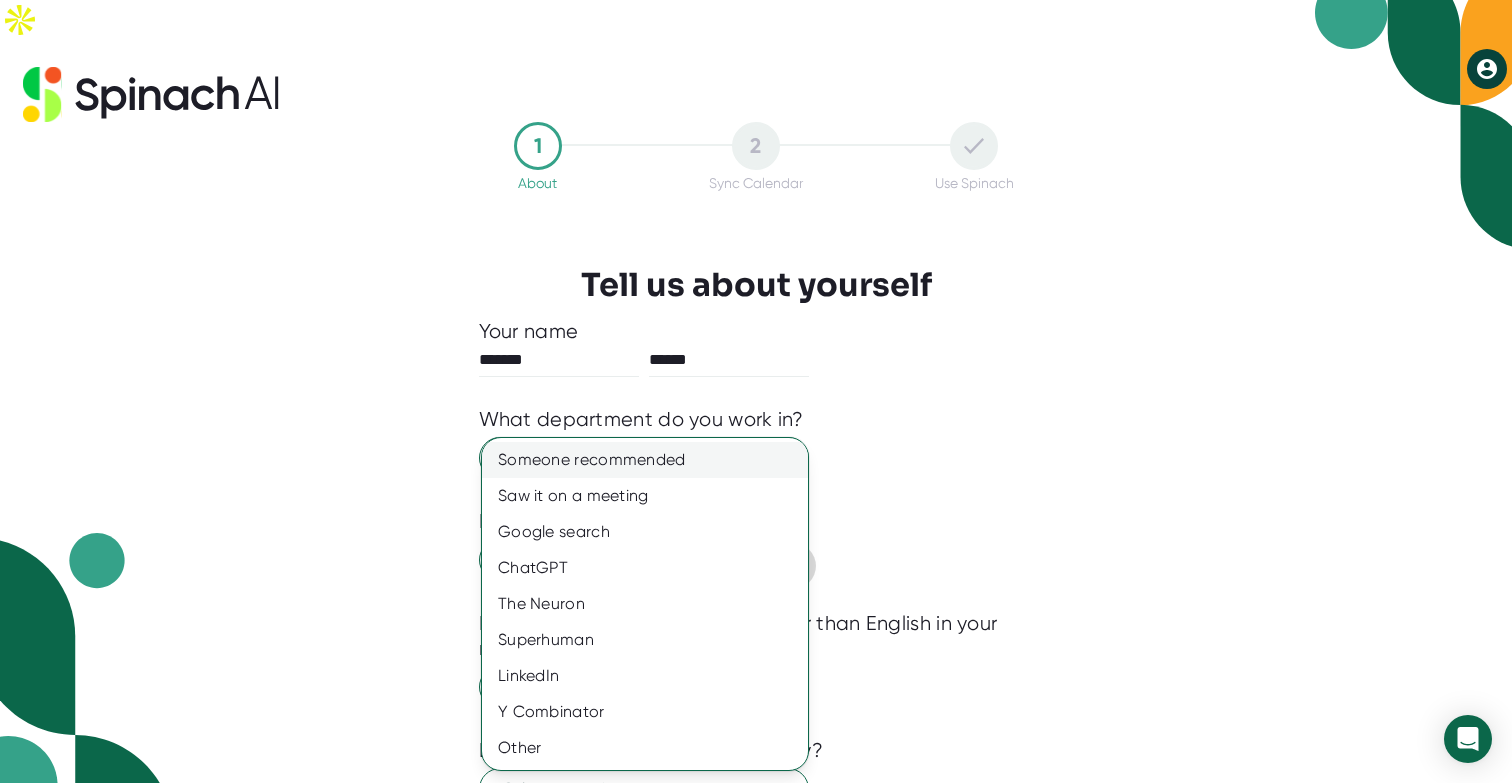 click on "Someone recommended" at bounding box center (645, 460) 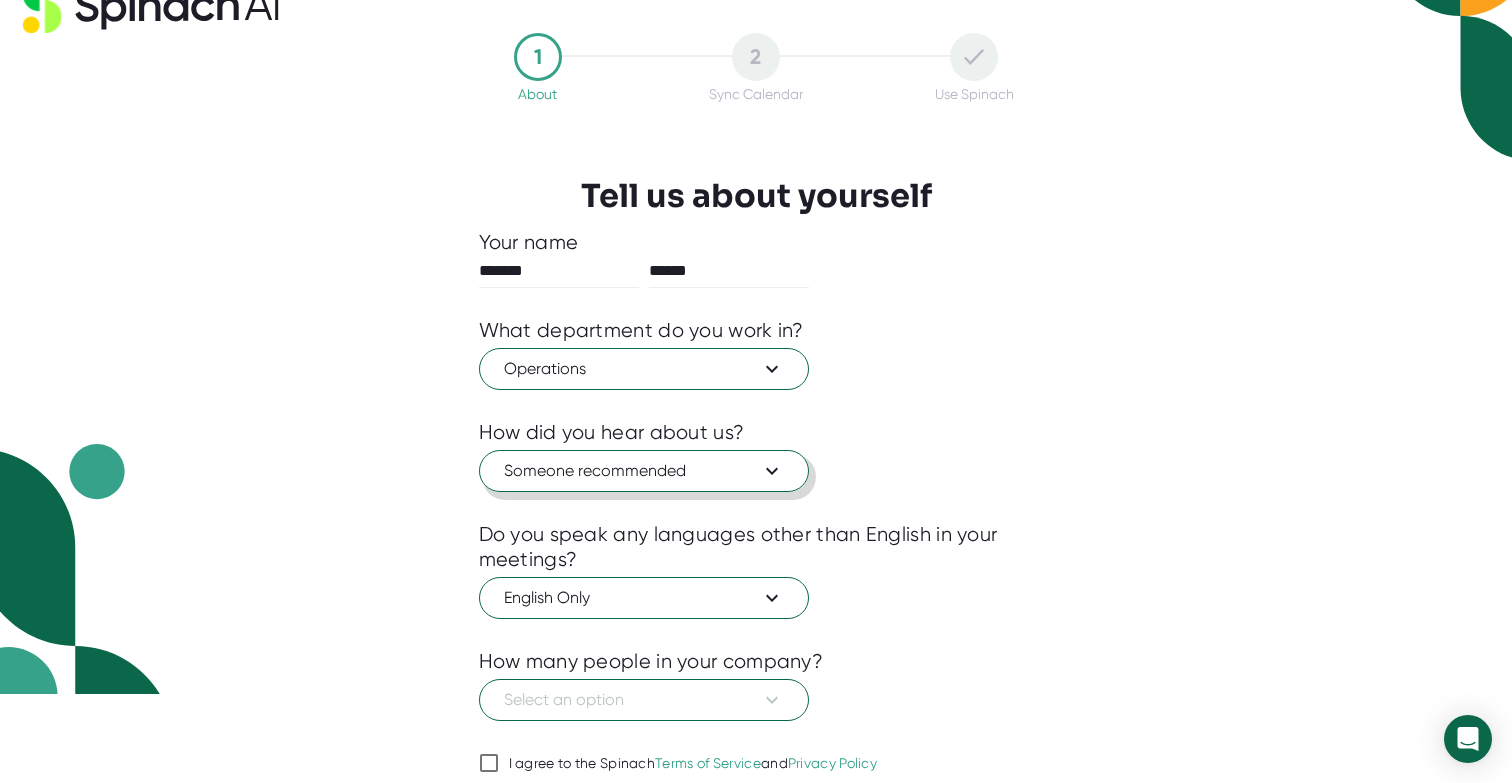 scroll, scrollTop: 124, scrollLeft: 0, axis: vertical 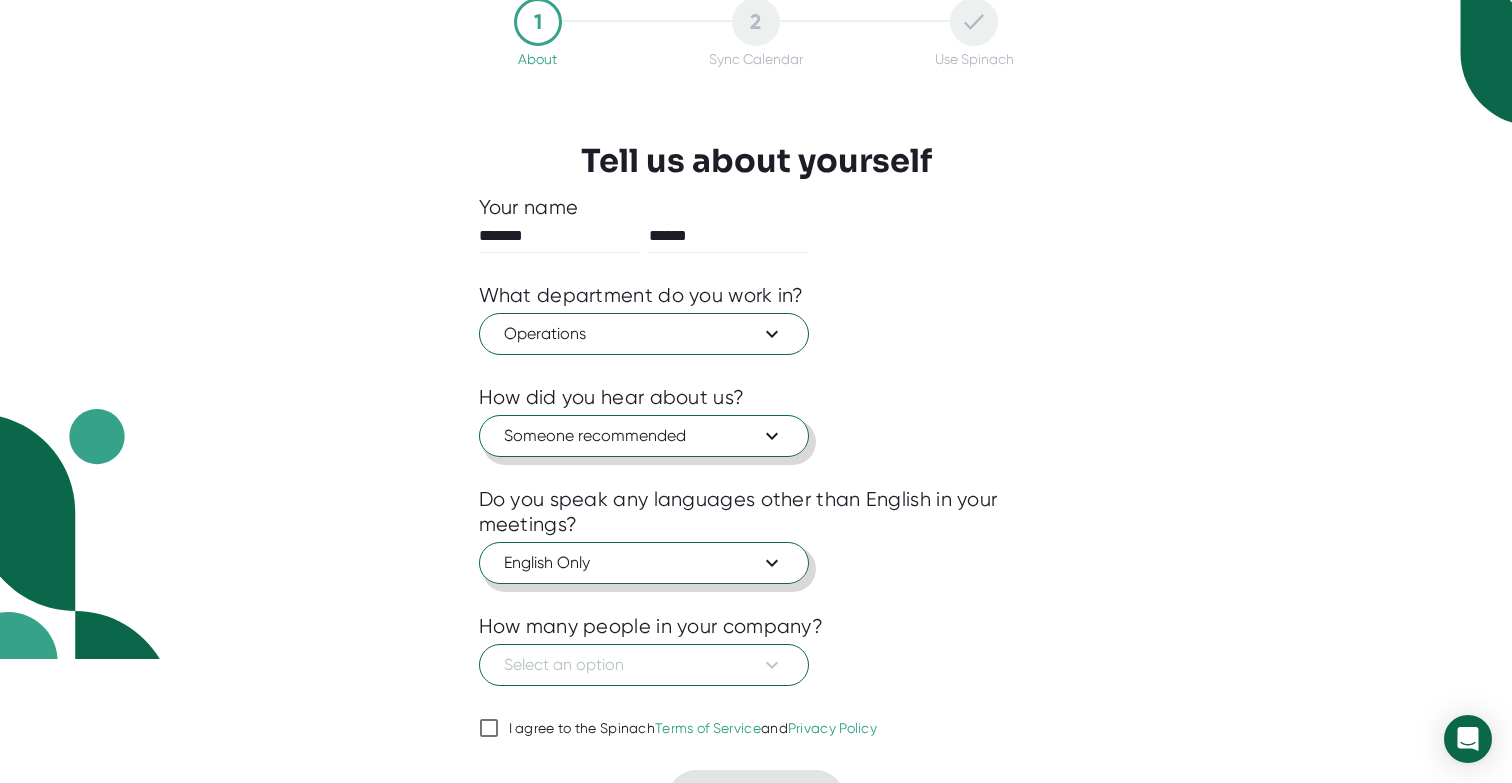 click on "English Only" at bounding box center [644, 563] 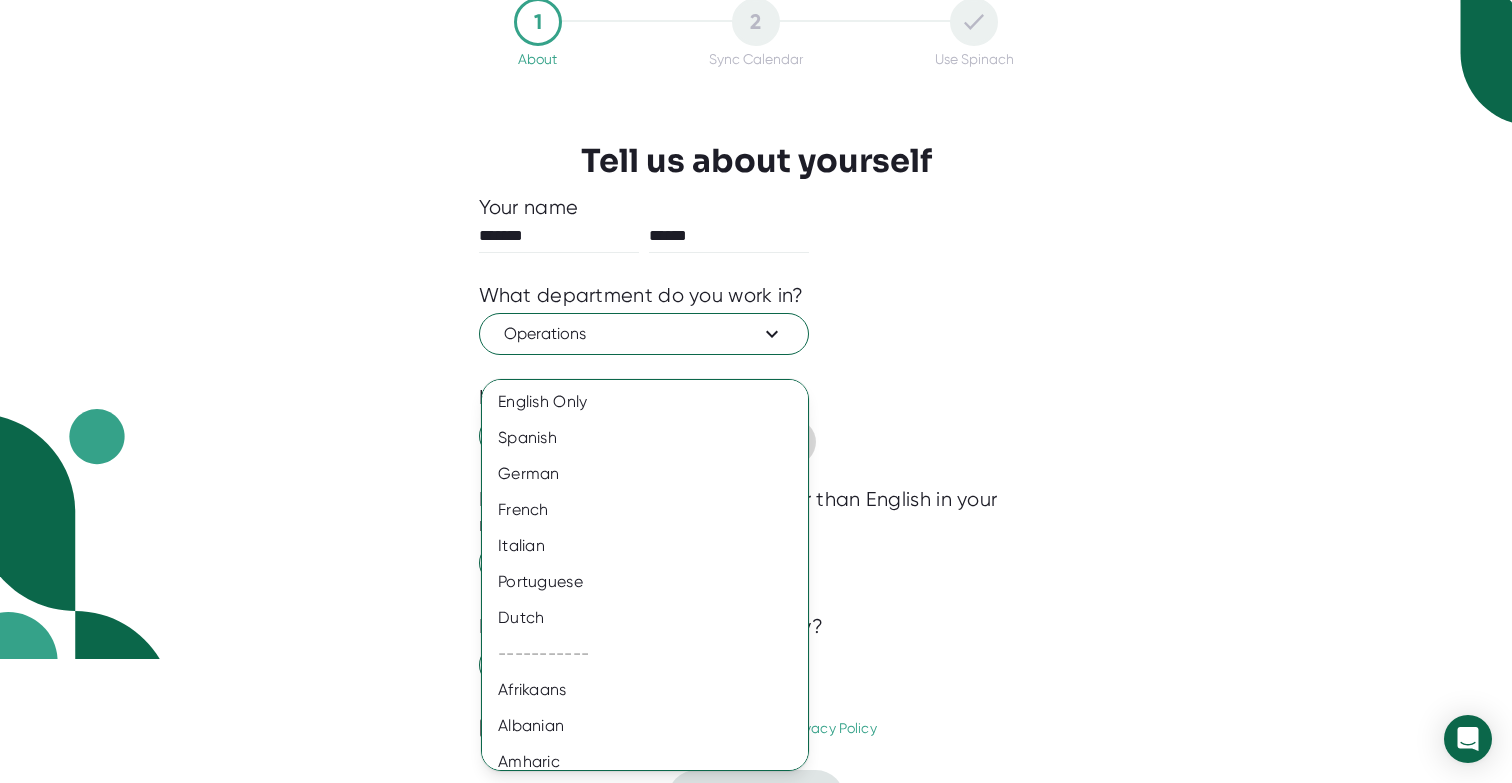 click at bounding box center (756, 391) 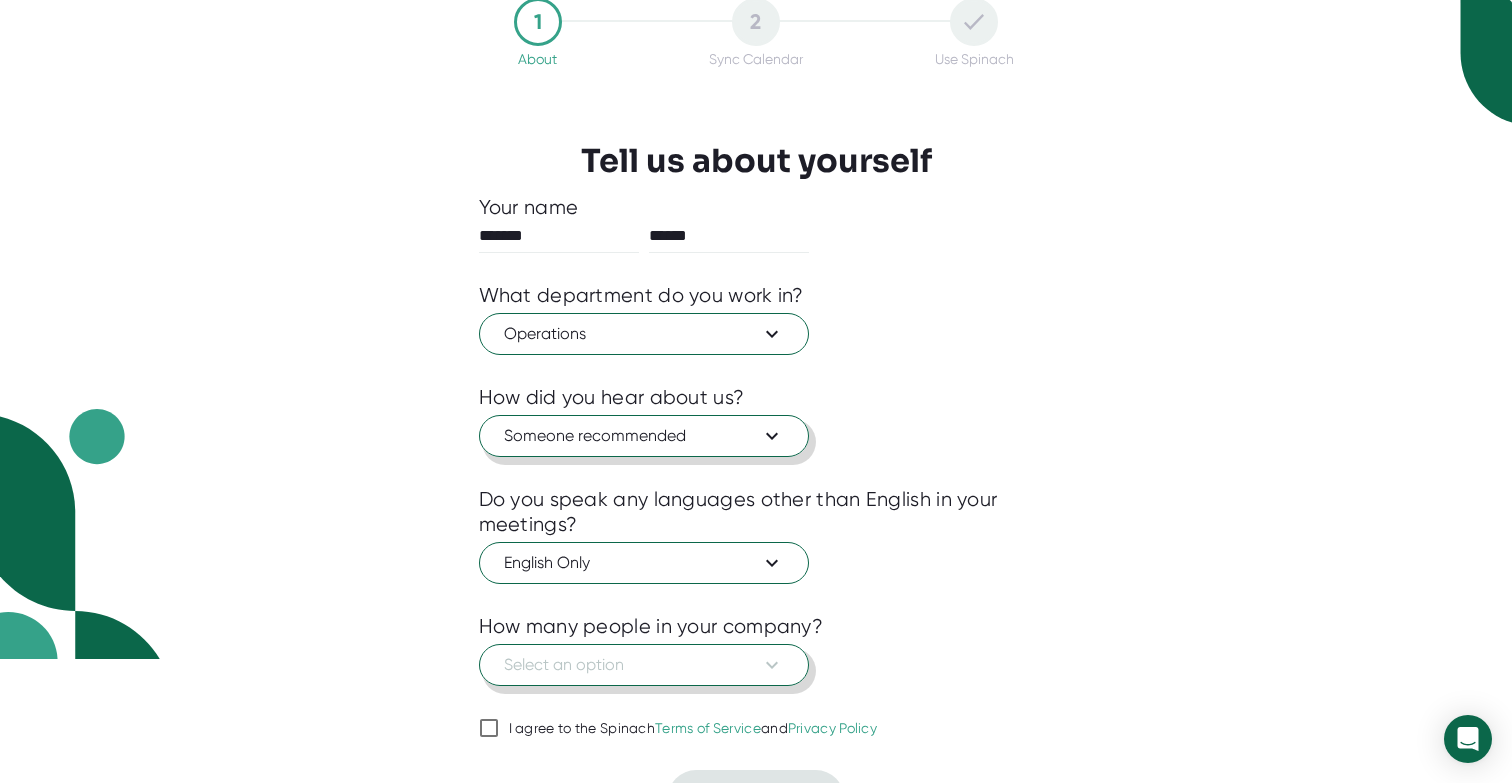 click 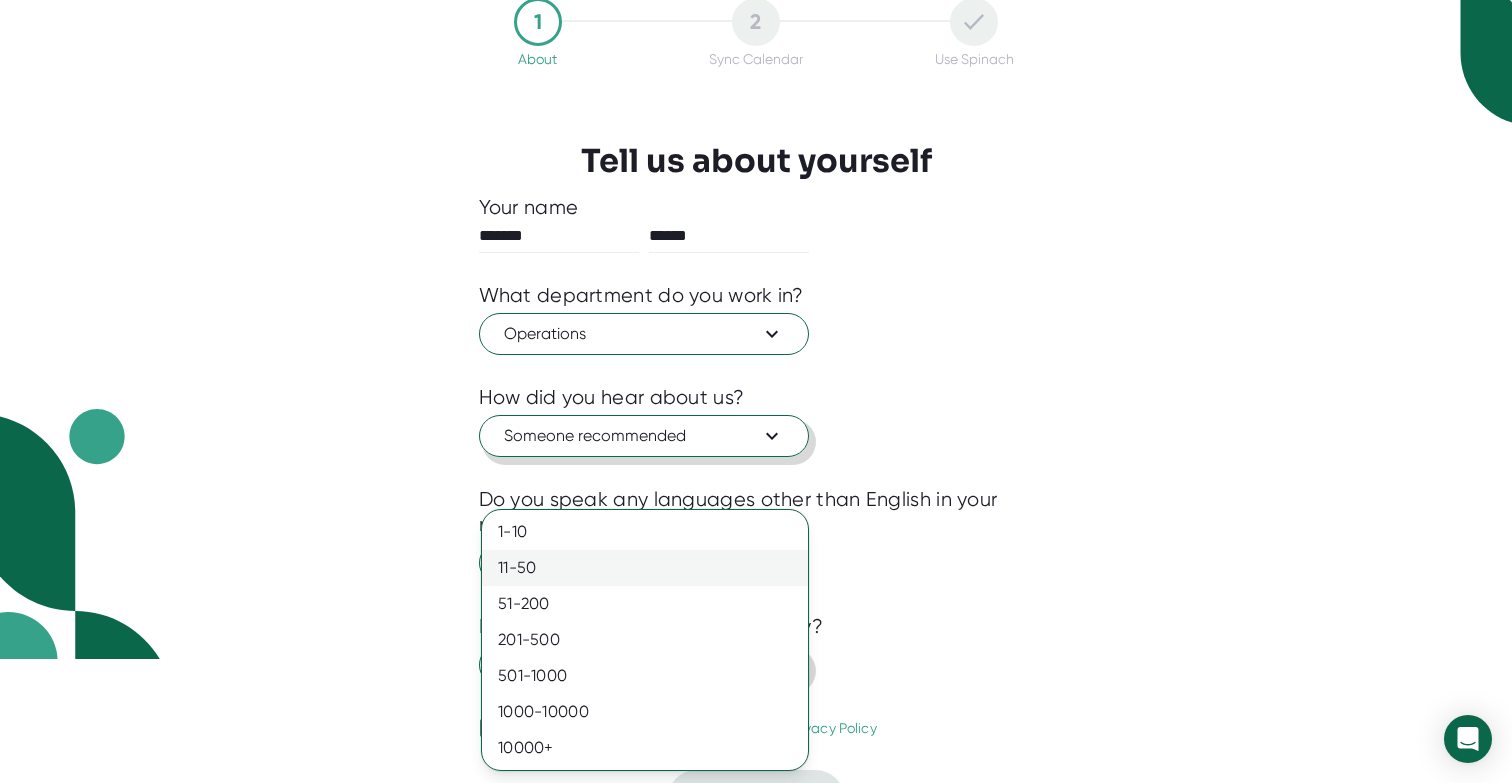 click on "11-50" at bounding box center [645, 568] 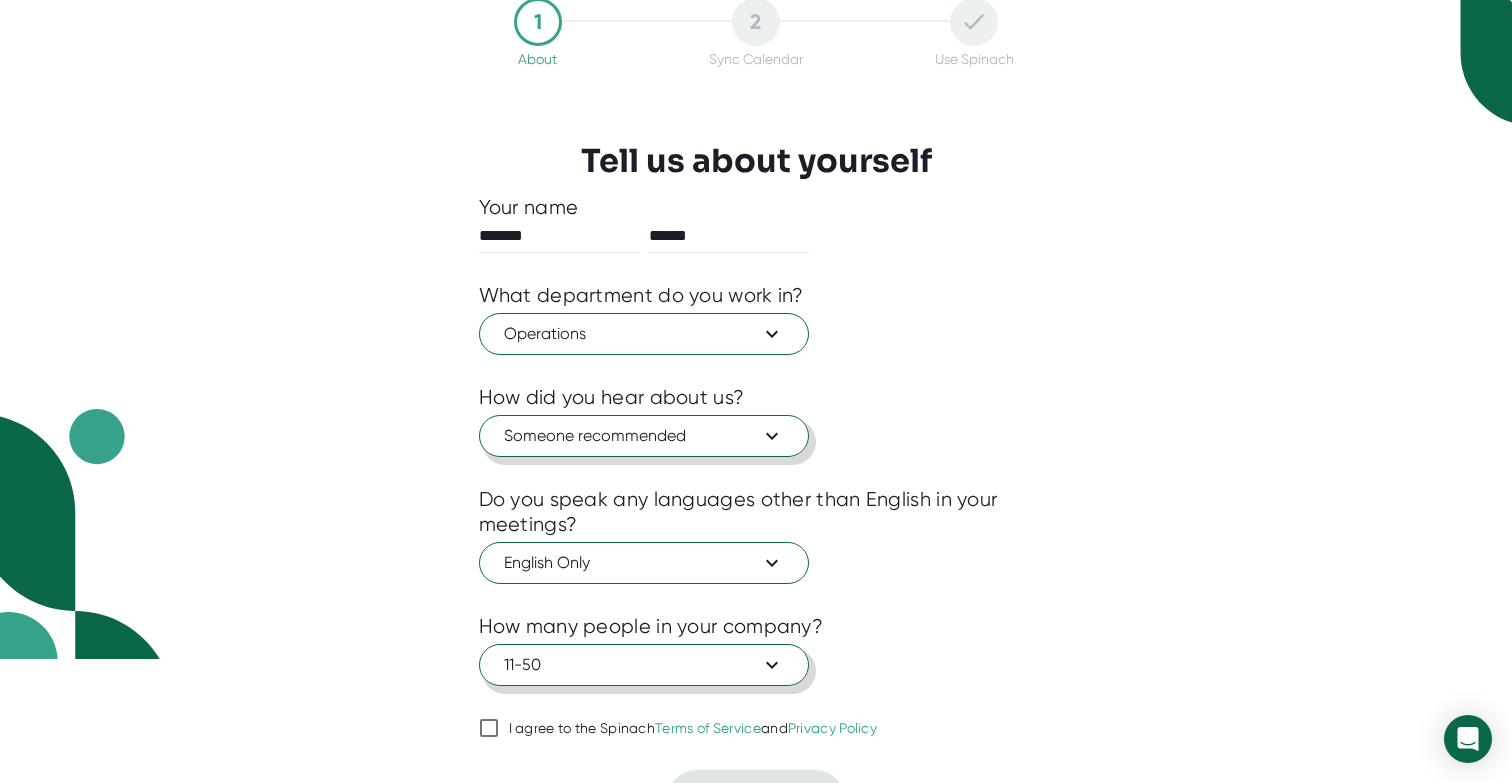click on "I agree to the Spinach  Terms of Service  and  Privacy Policy" at bounding box center [489, 728] 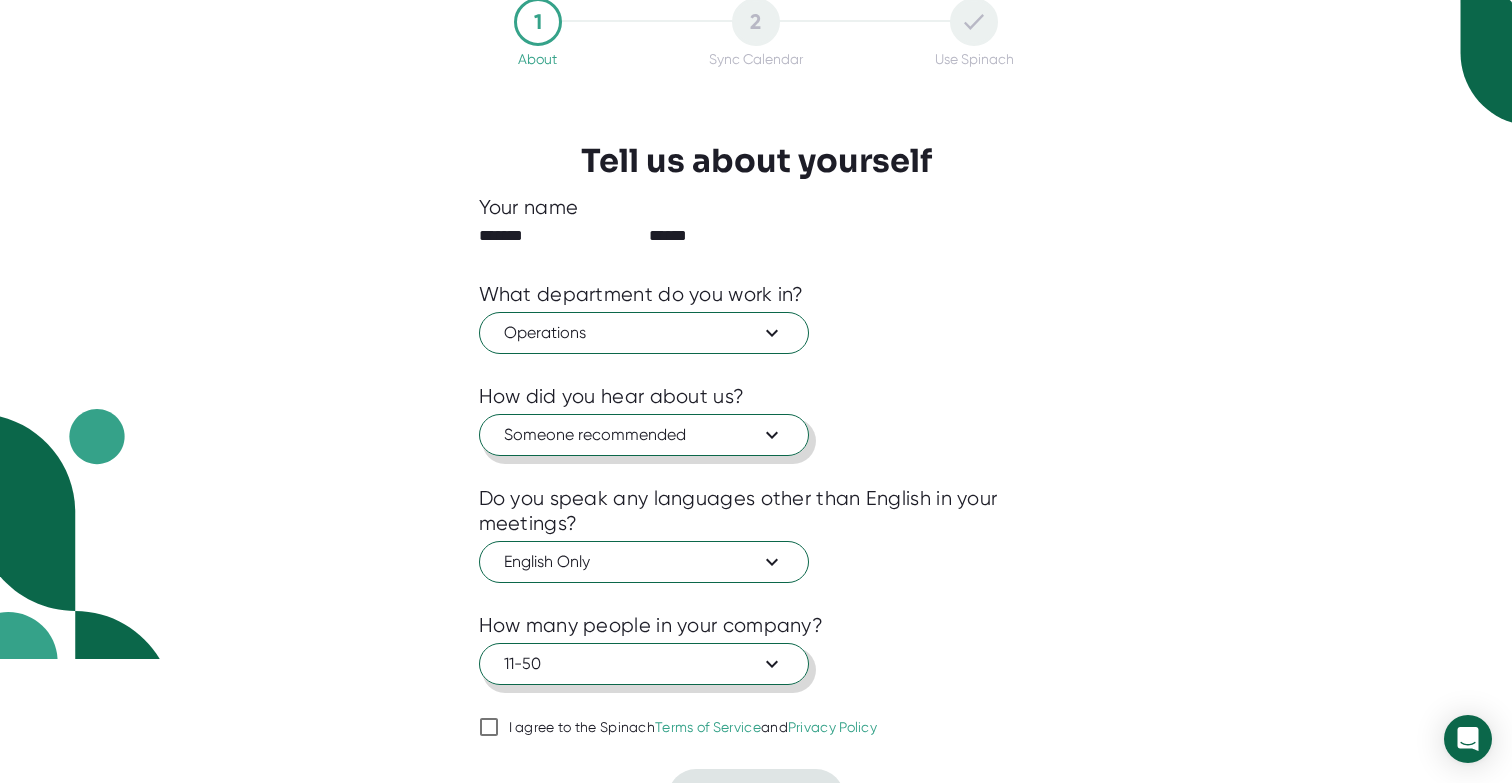 checkbox on "true" 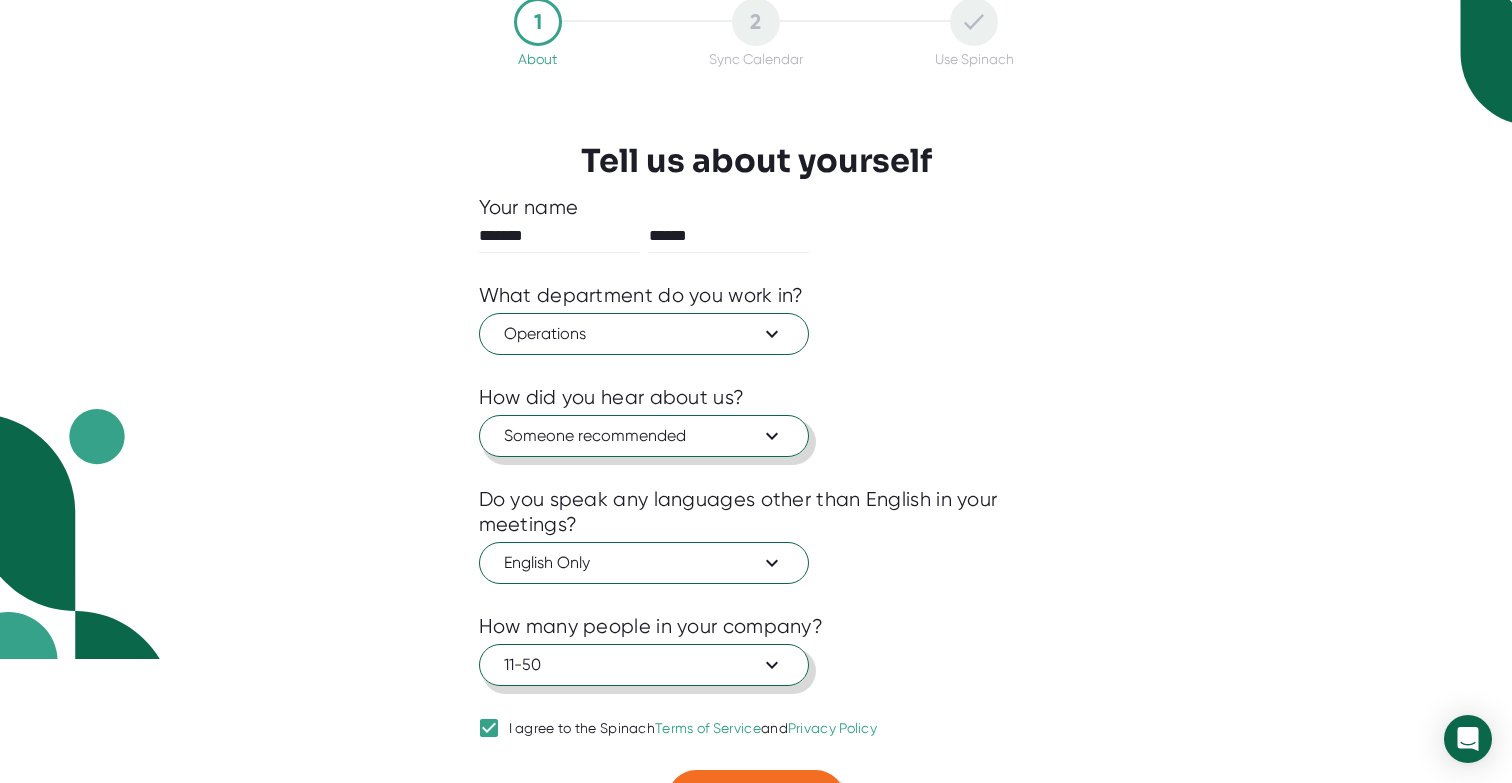 click on "Next" at bounding box center [756, 798] 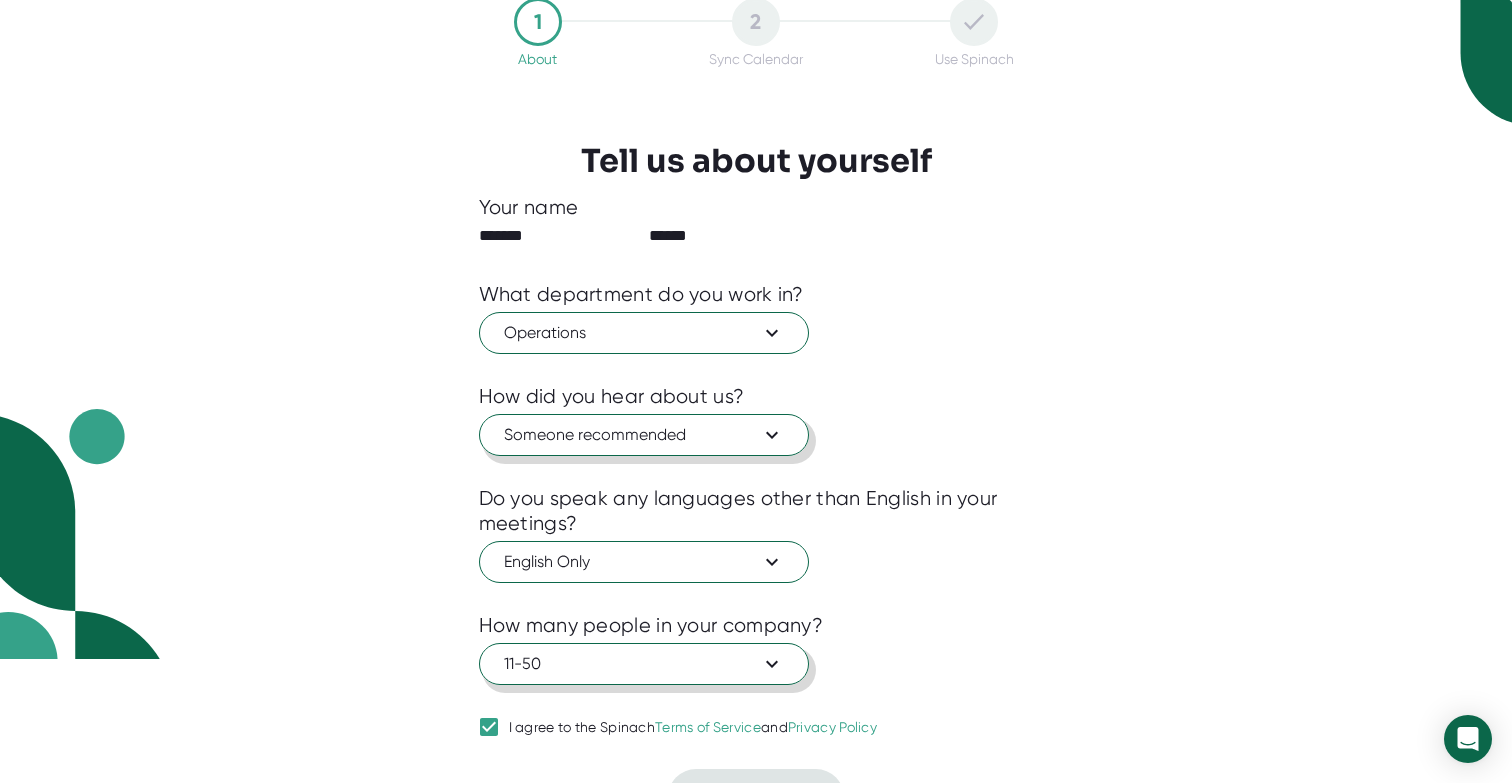scroll, scrollTop: 0, scrollLeft: 0, axis: both 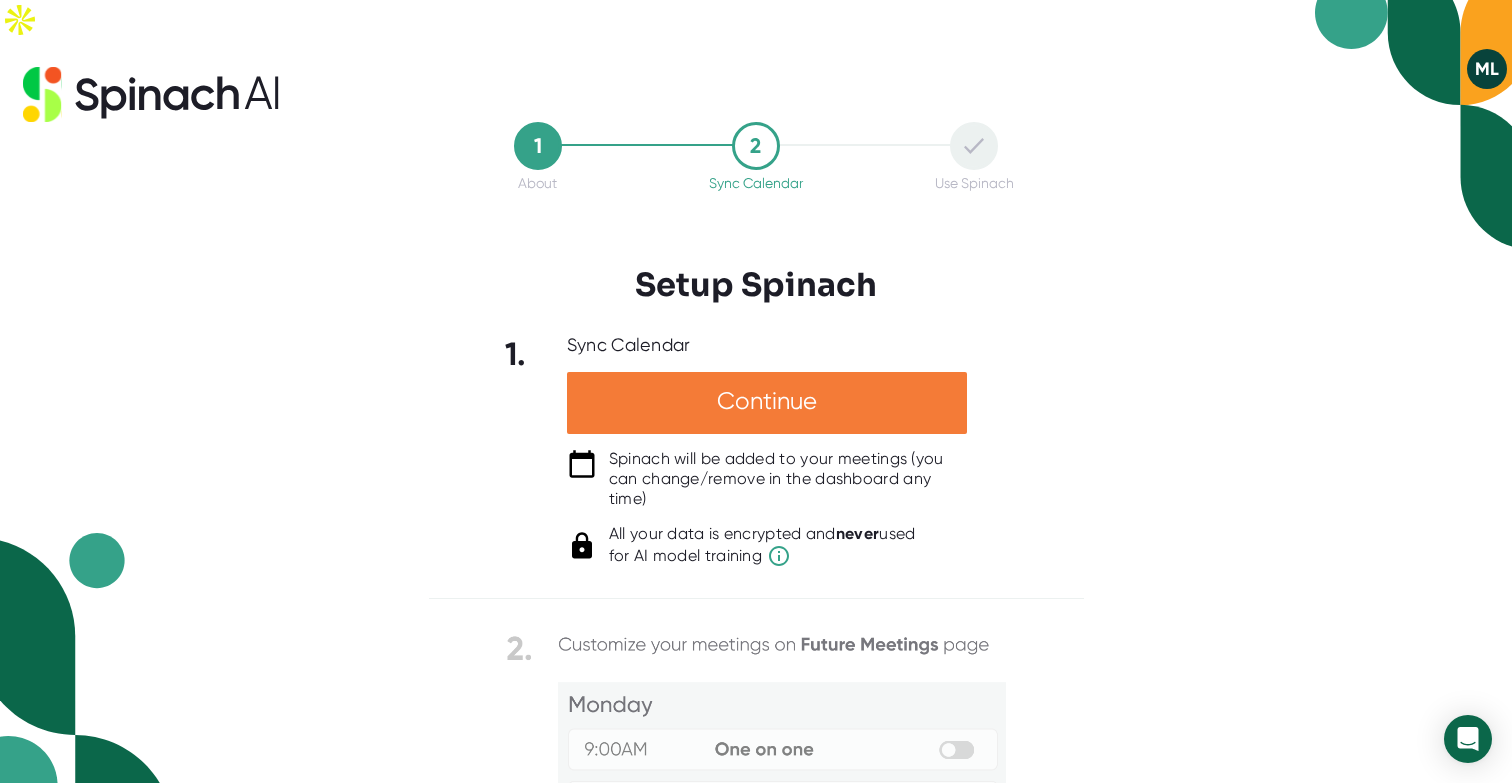 click on "Continue" at bounding box center [767, 403] 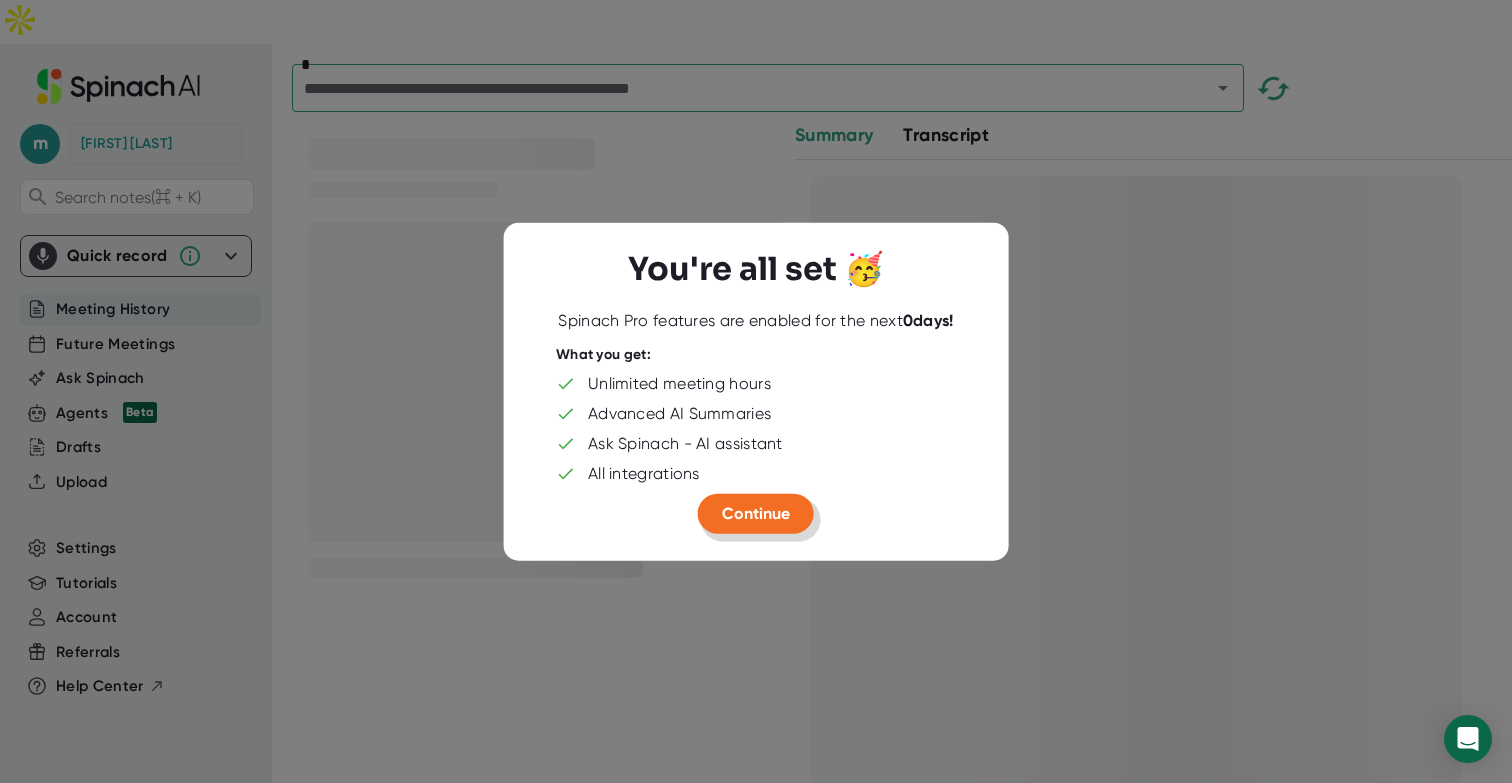 click on "Continue" at bounding box center [756, 512] 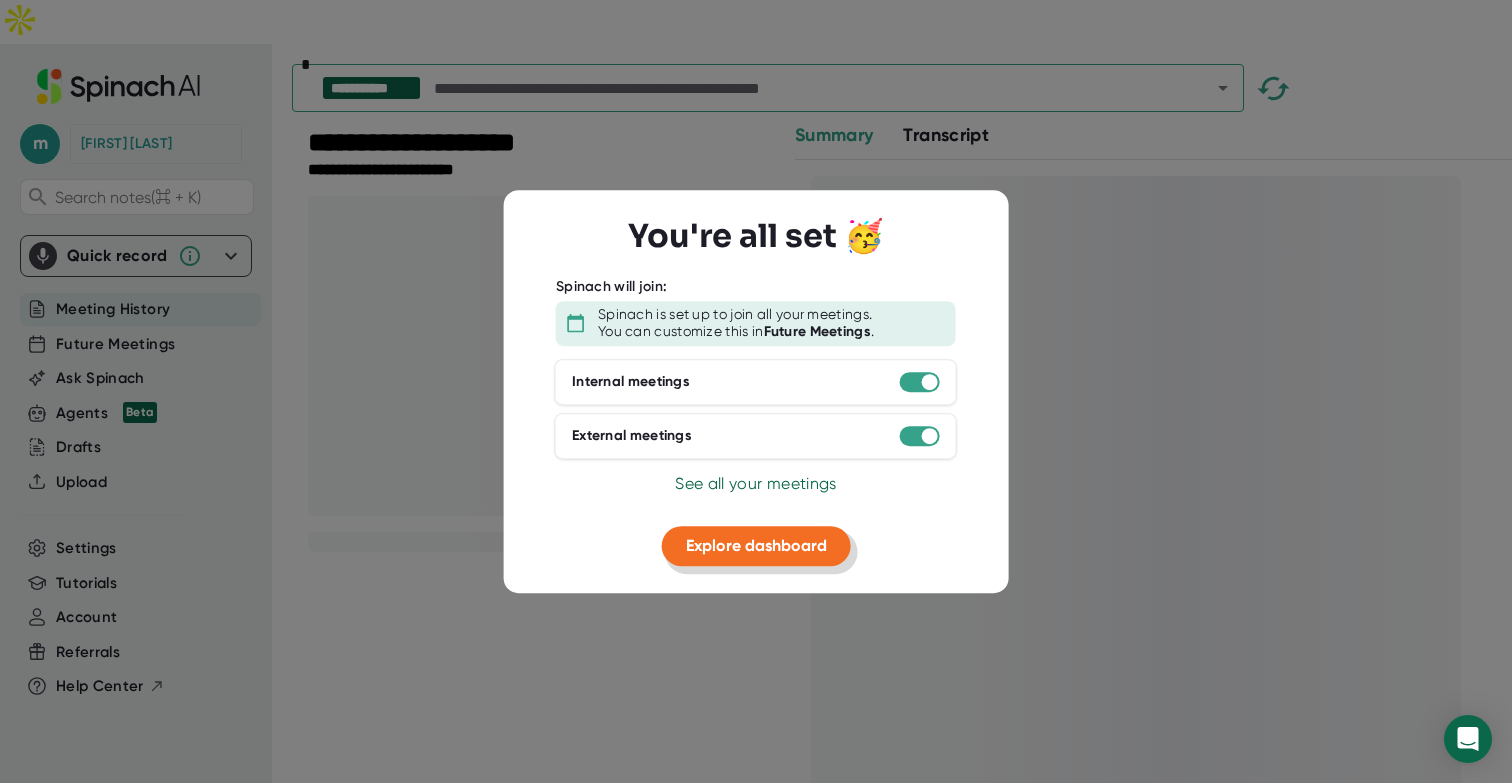 click on "Explore dashboard" at bounding box center [756, 545] 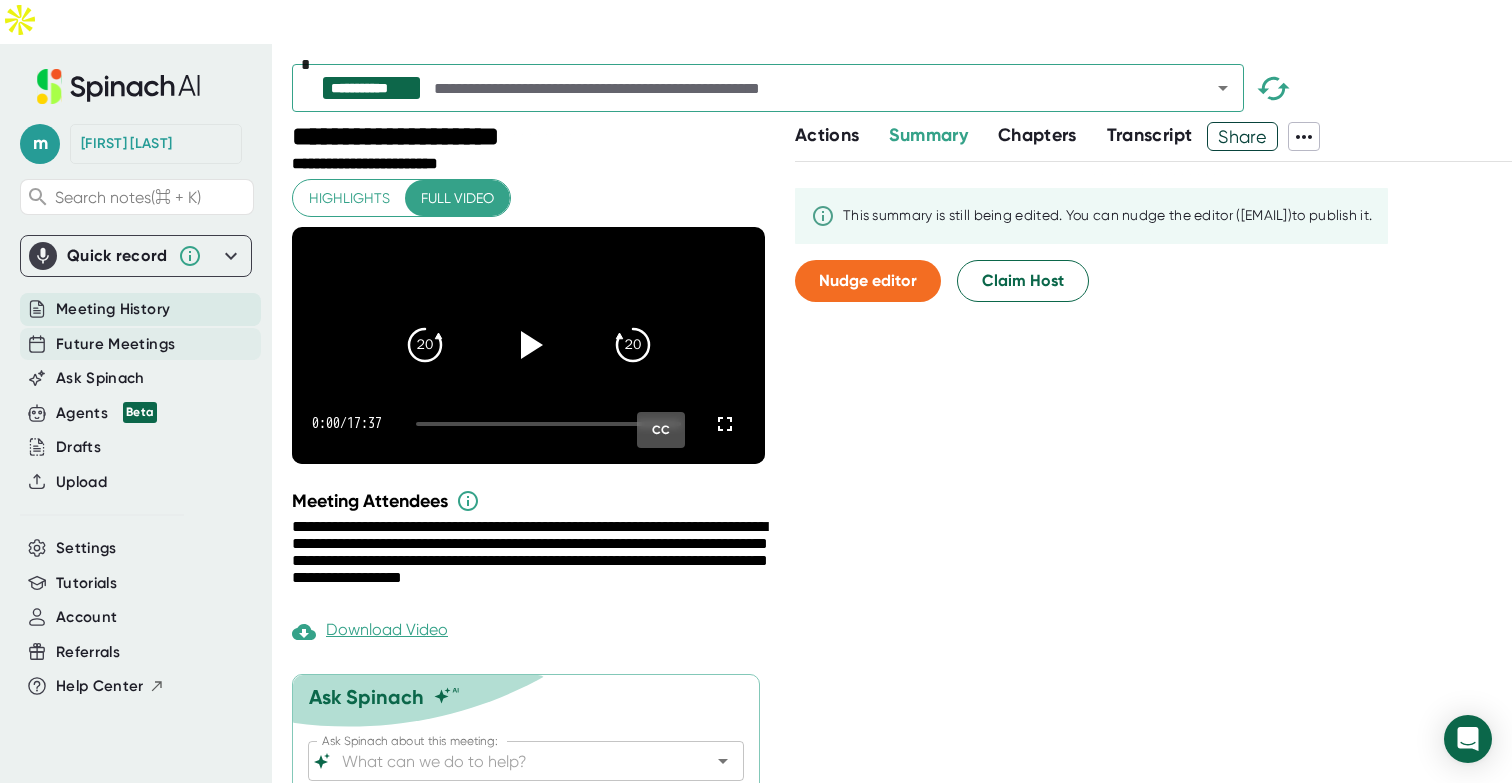 click on "Future Meetings" at bounding box center [115, 344] 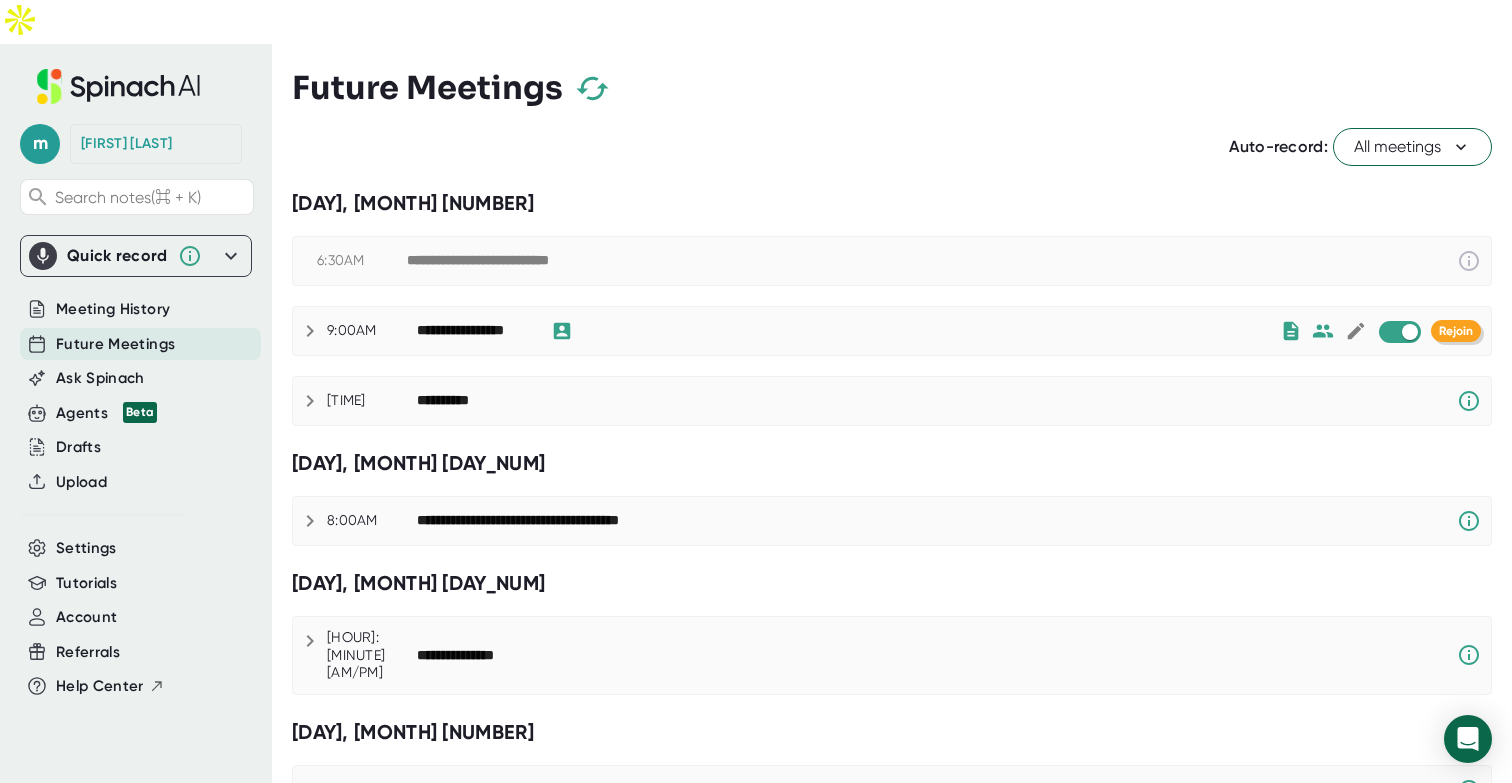 click on "Rejoin" at bounding box center [1456, 331] 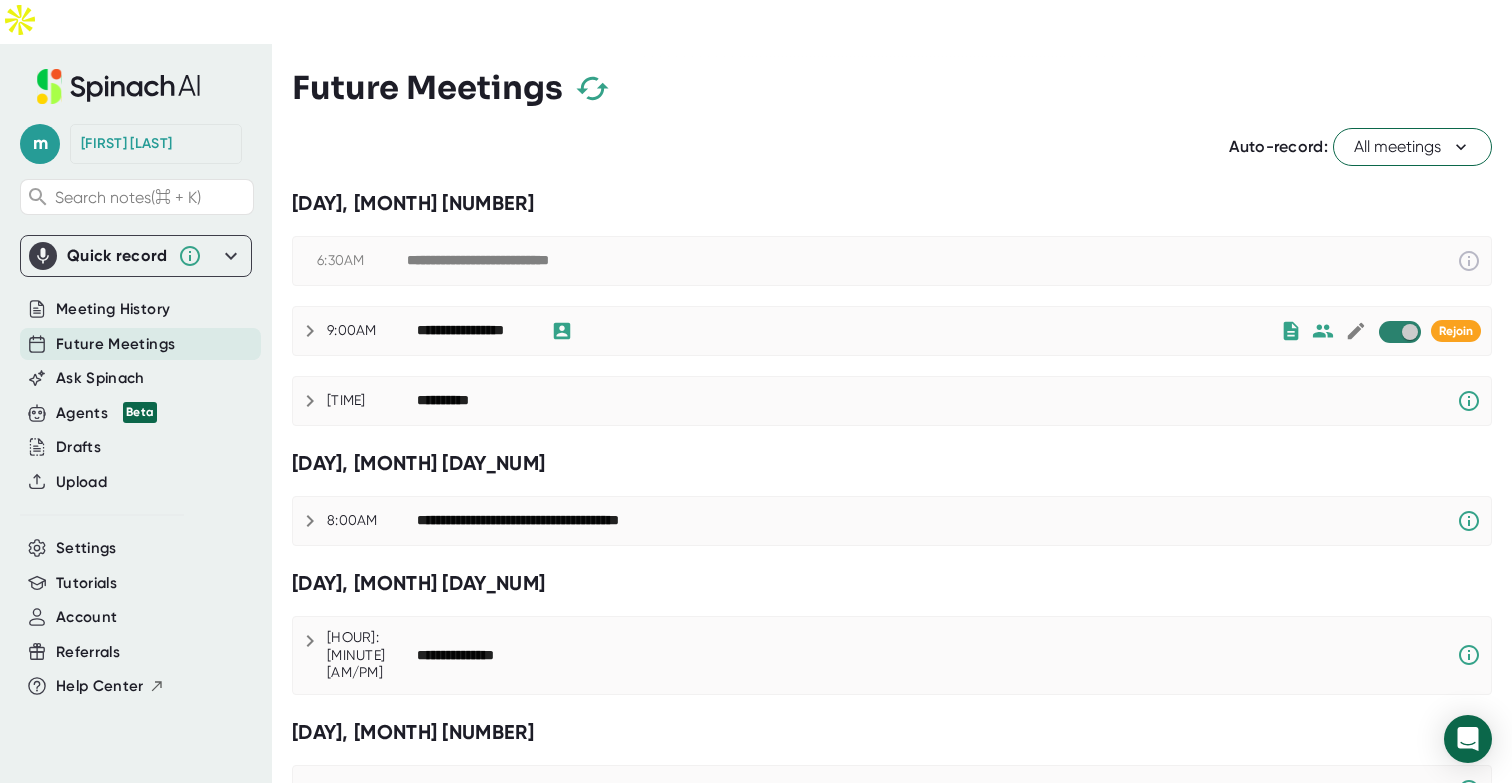 click at bounding box center [1409, 332] 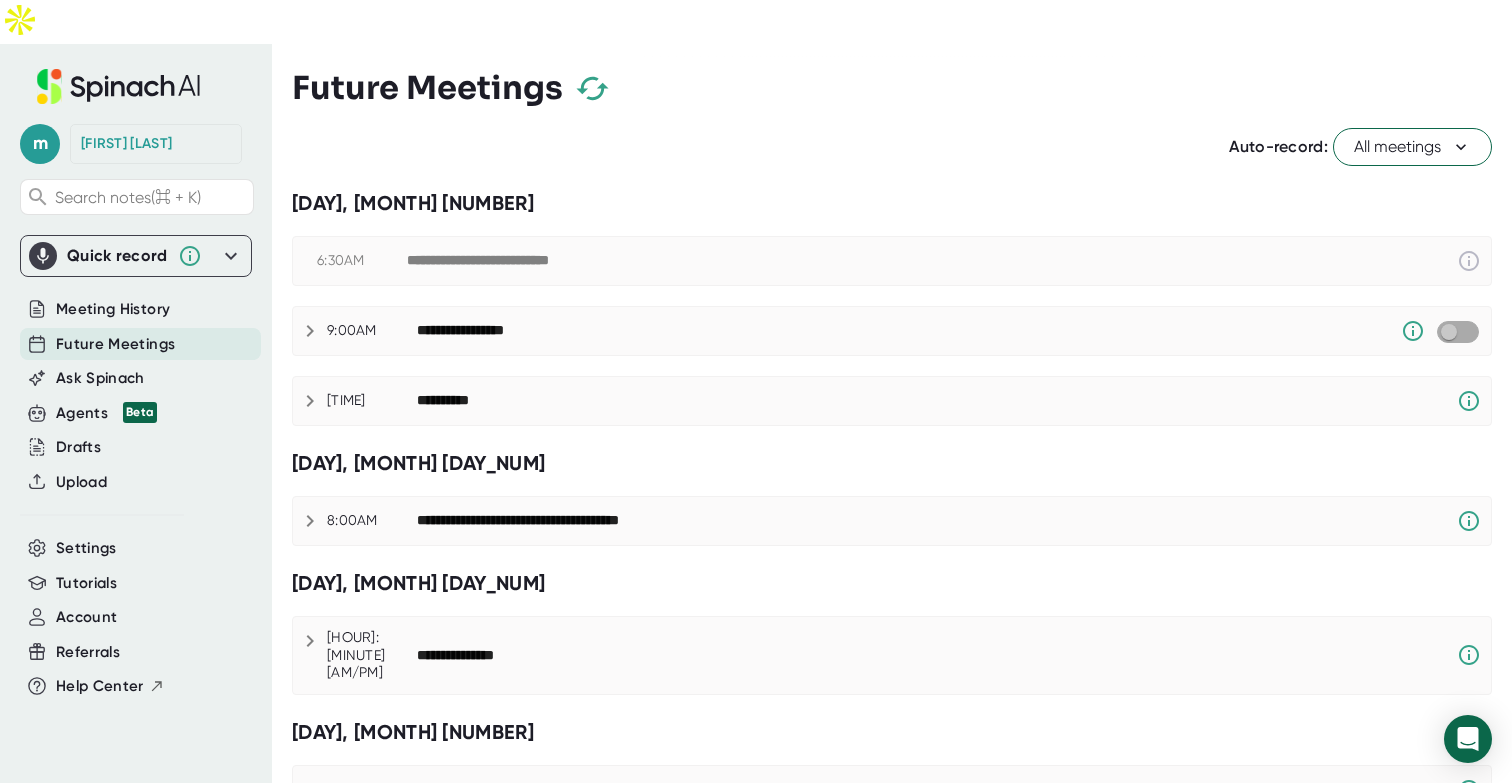 click at bounding box center [1448, 332] 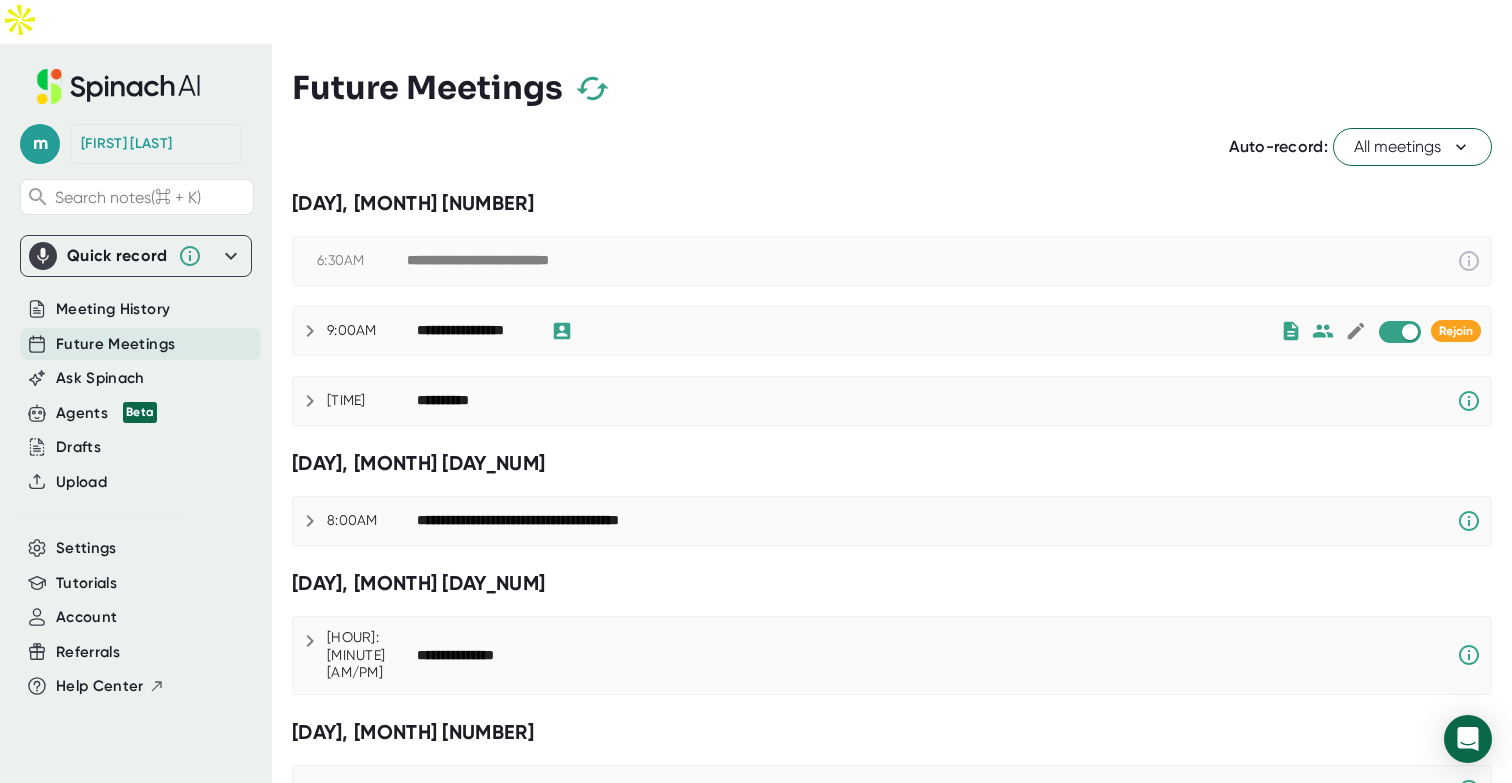 click 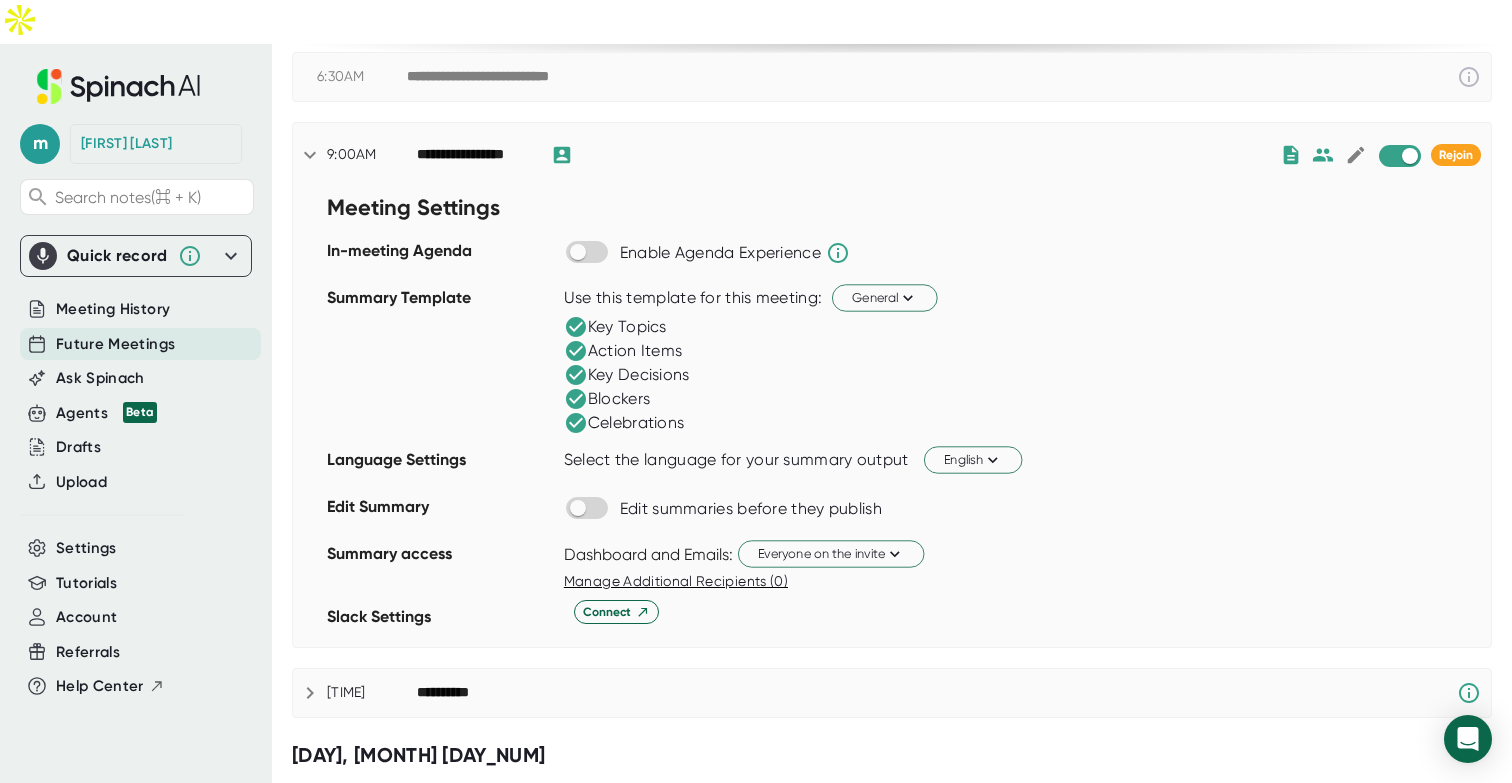 scroll, scrollTop: 164, scrollLeft: 0, axis: vertical 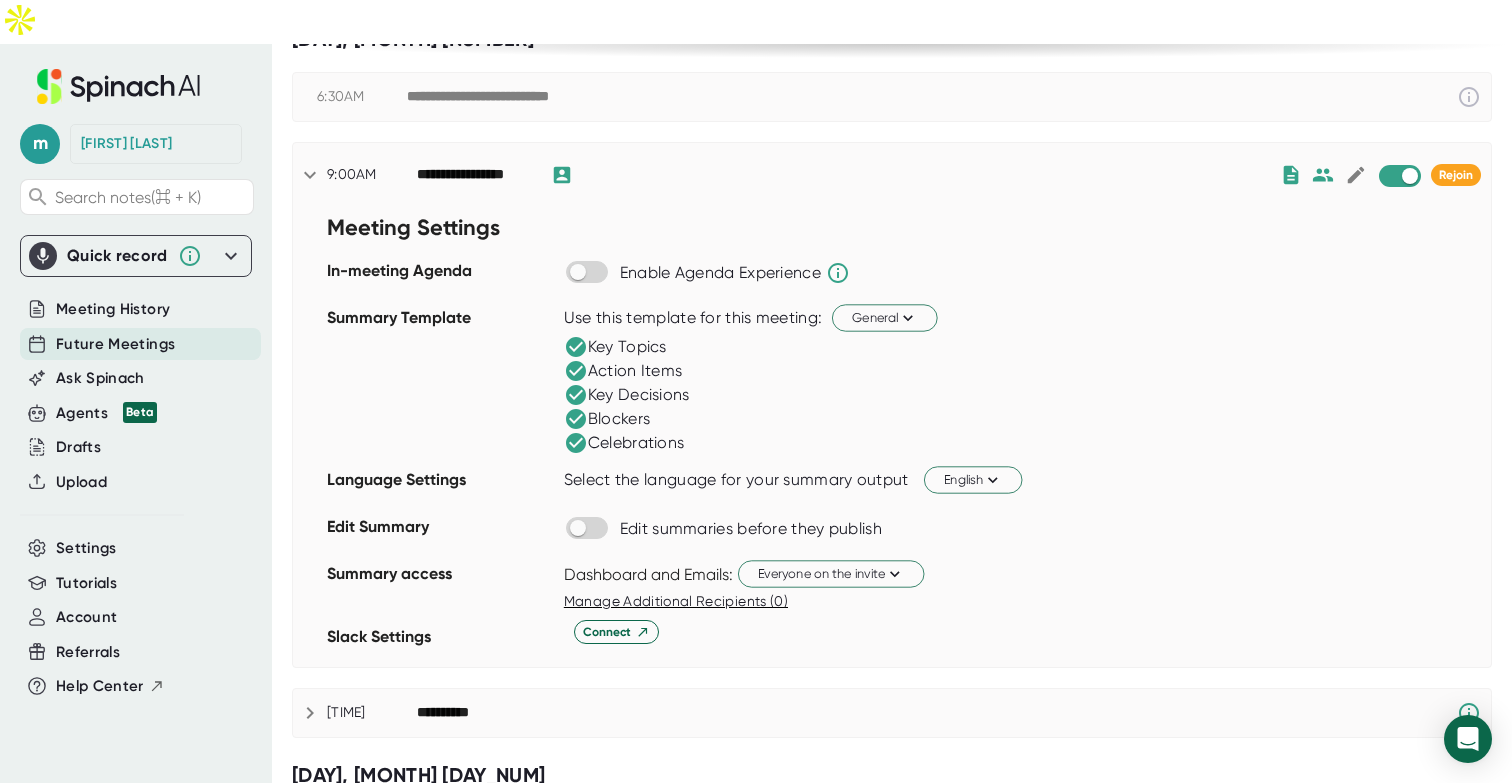 click 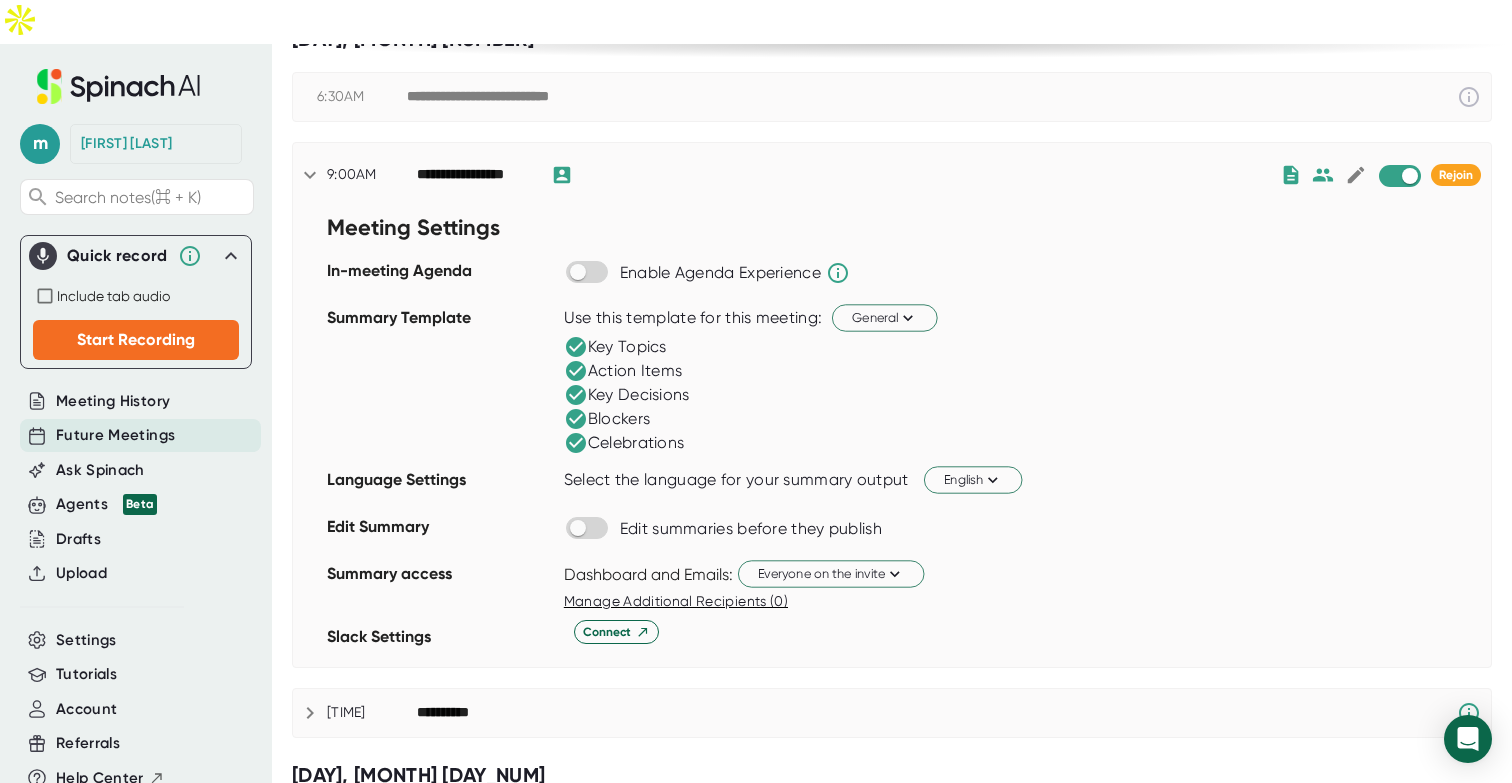 click on "Use this template for this meeting:  General" at bounding box center [1027, 318] 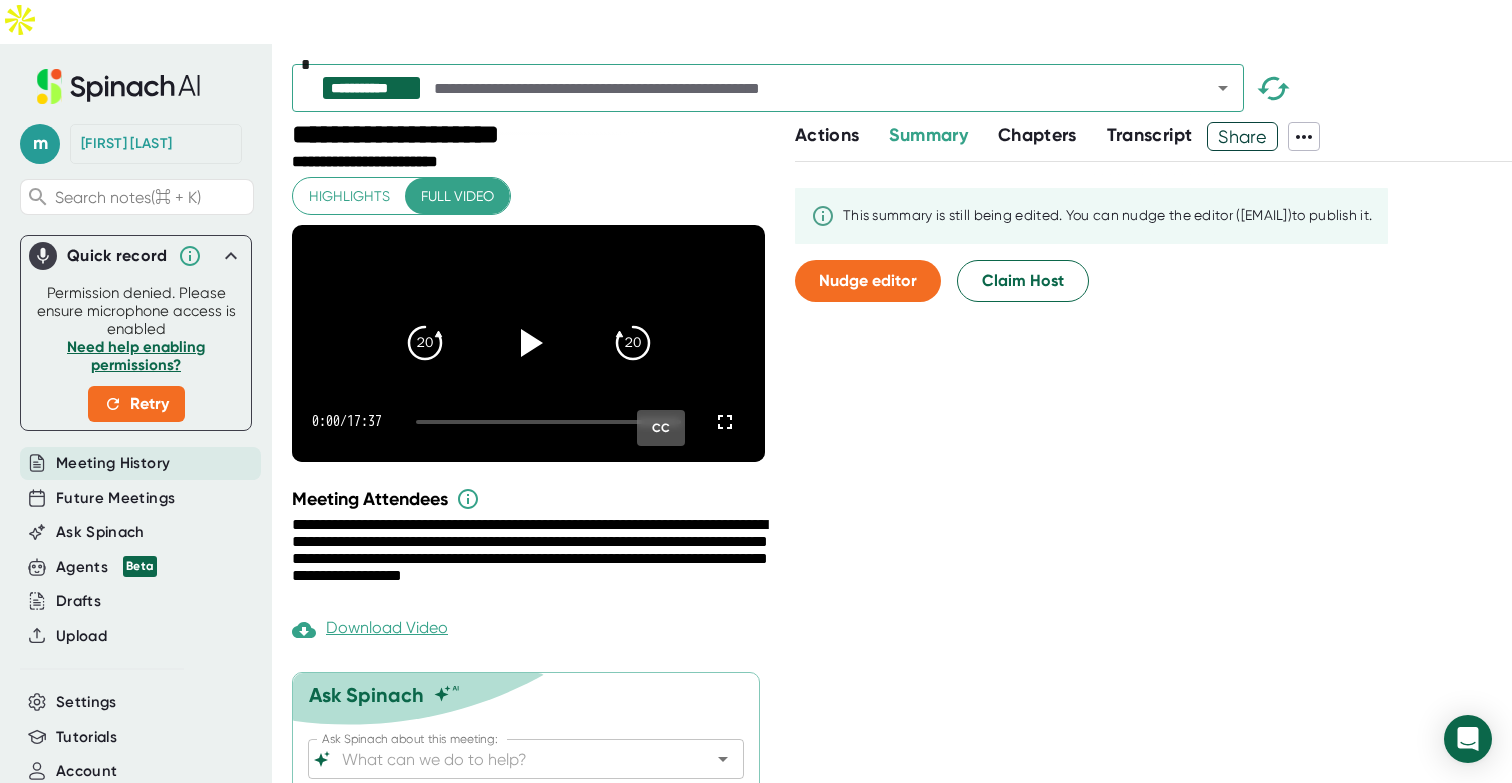 scroll, scrollTop: 0, scrollLeft: 0, axis: both 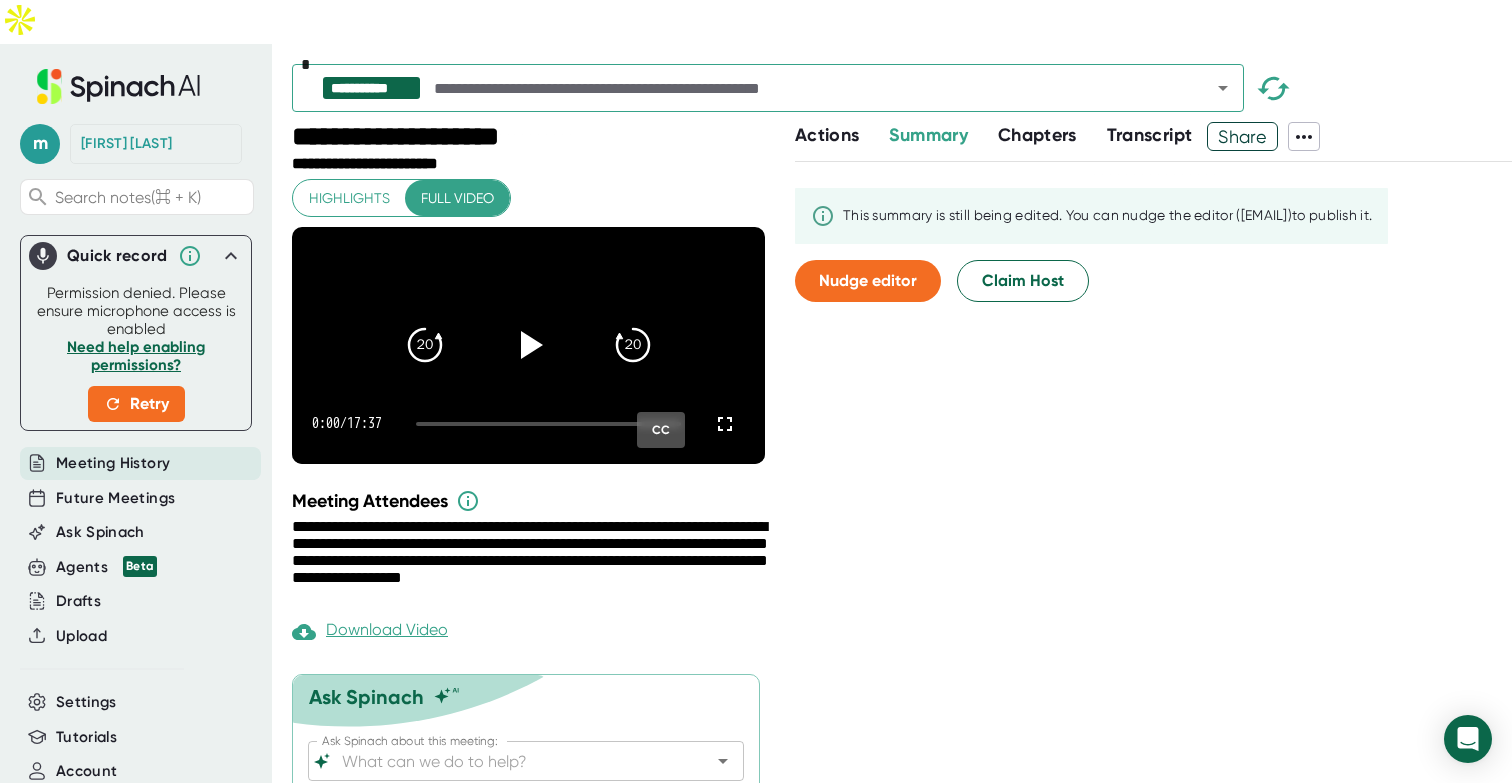 click on "Actions" at bounding box center (827, 135) 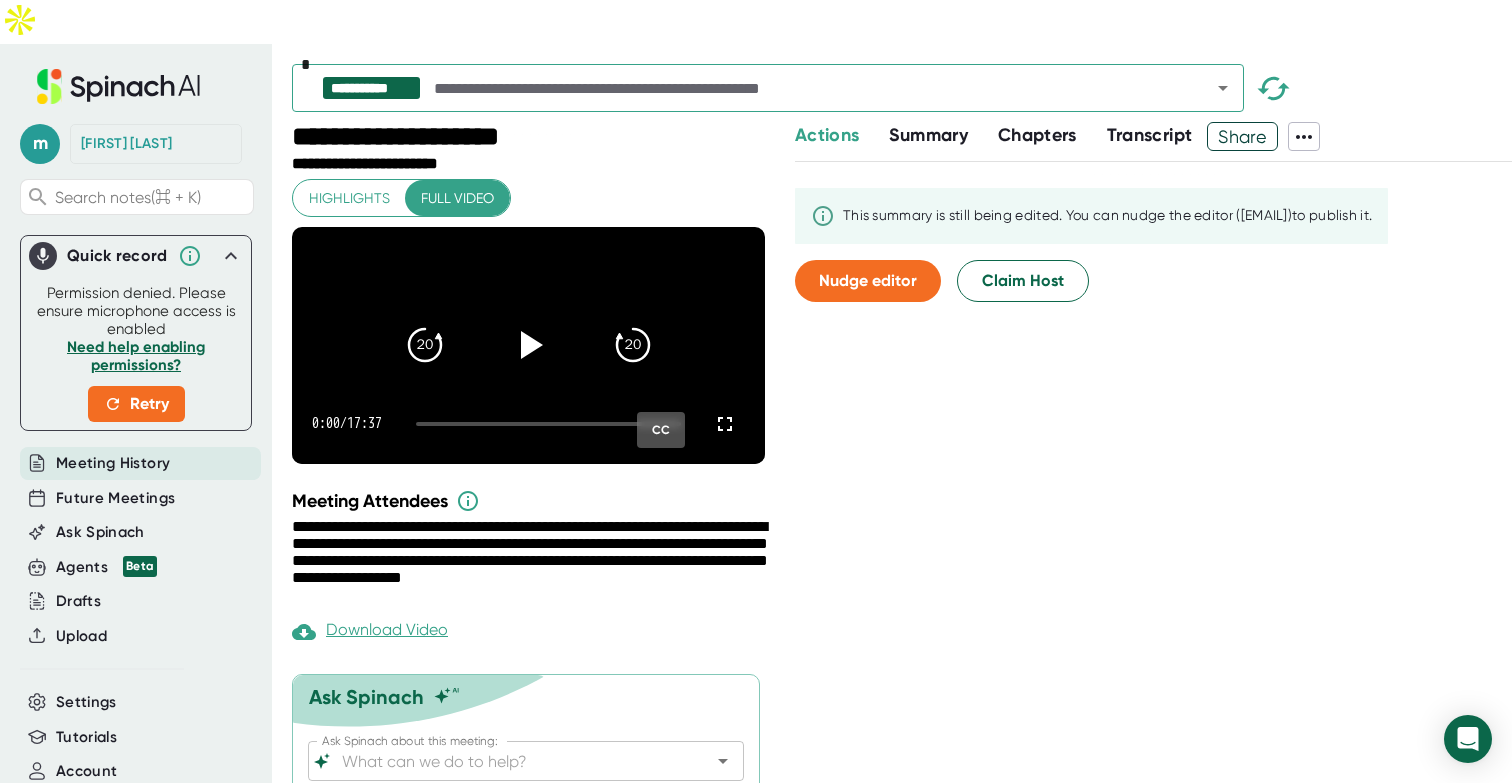 click on "Actions" at bounding box center [827, 135] 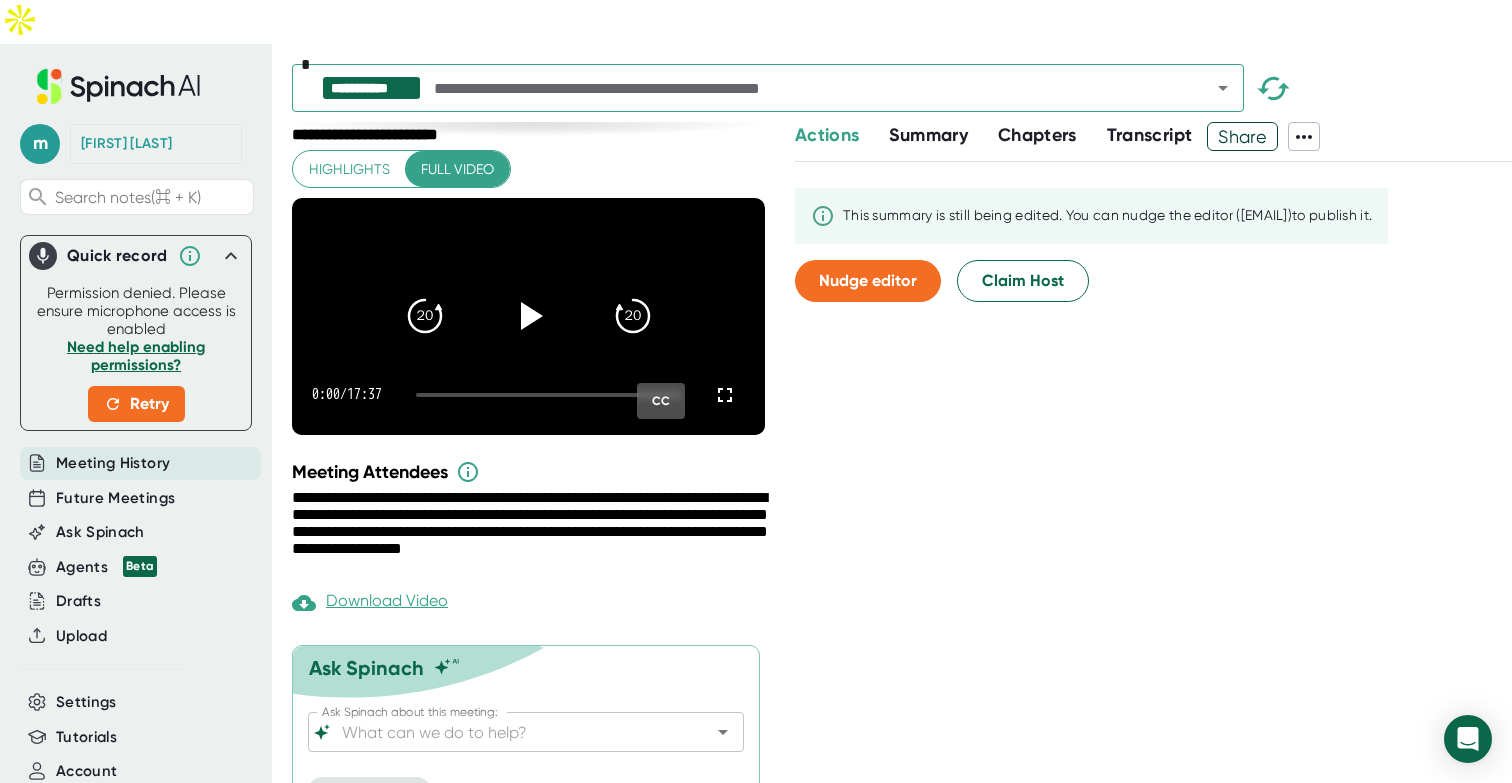 scroll, scrollTop: 0, scrollLeft: 0, axis: both 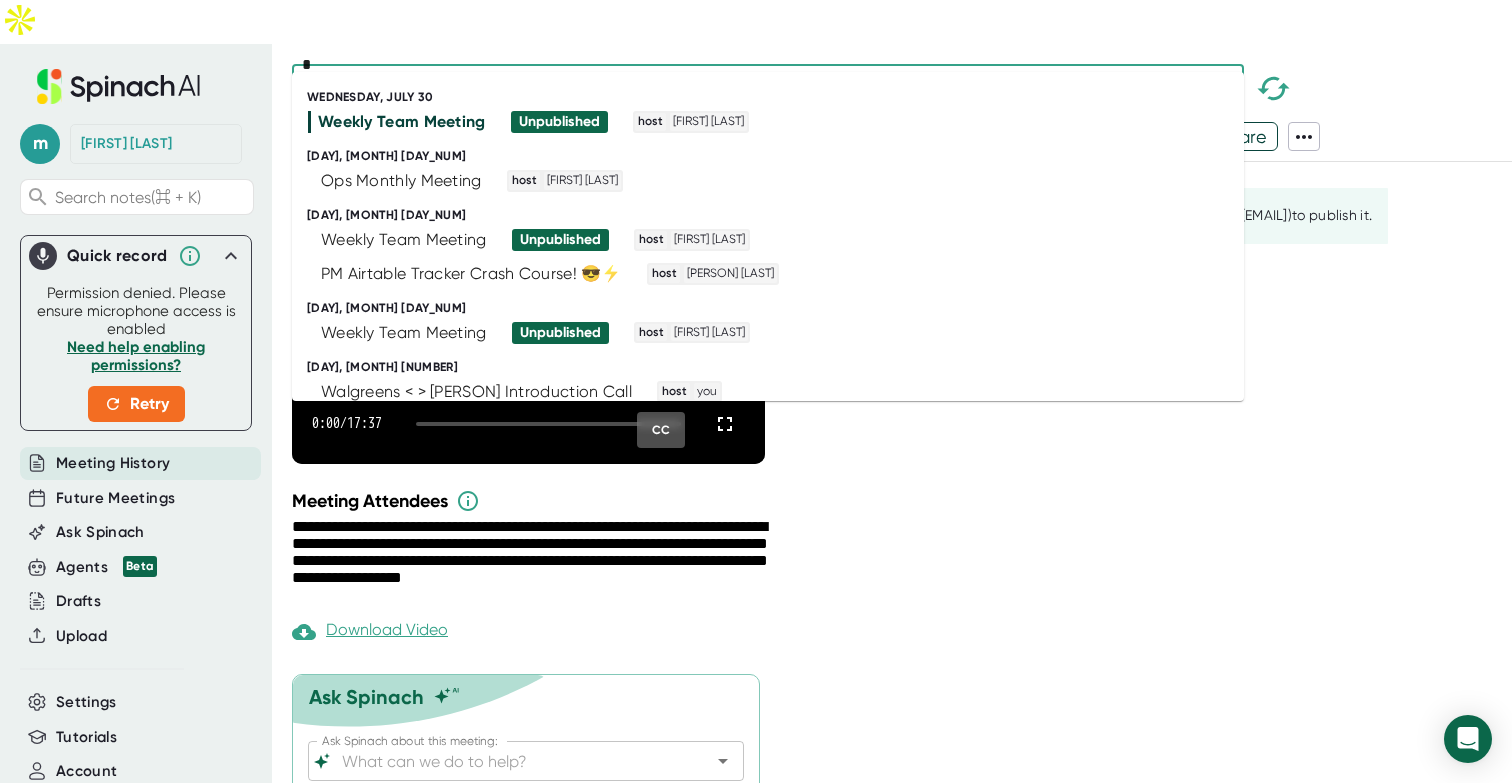 click at bounding box center [804, 88] 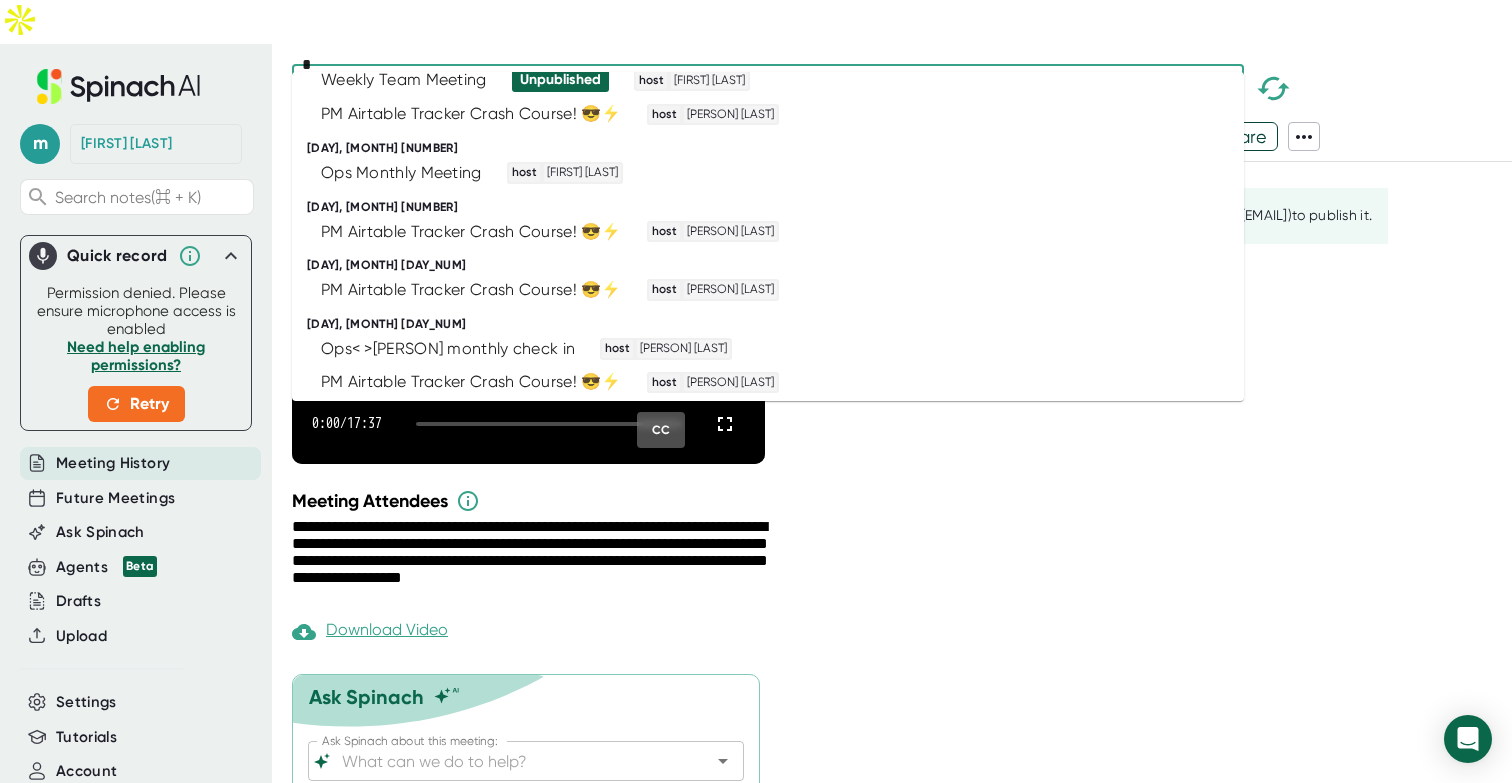 scroll, scrollTop: 0, scrollLeft: 0, axis: both 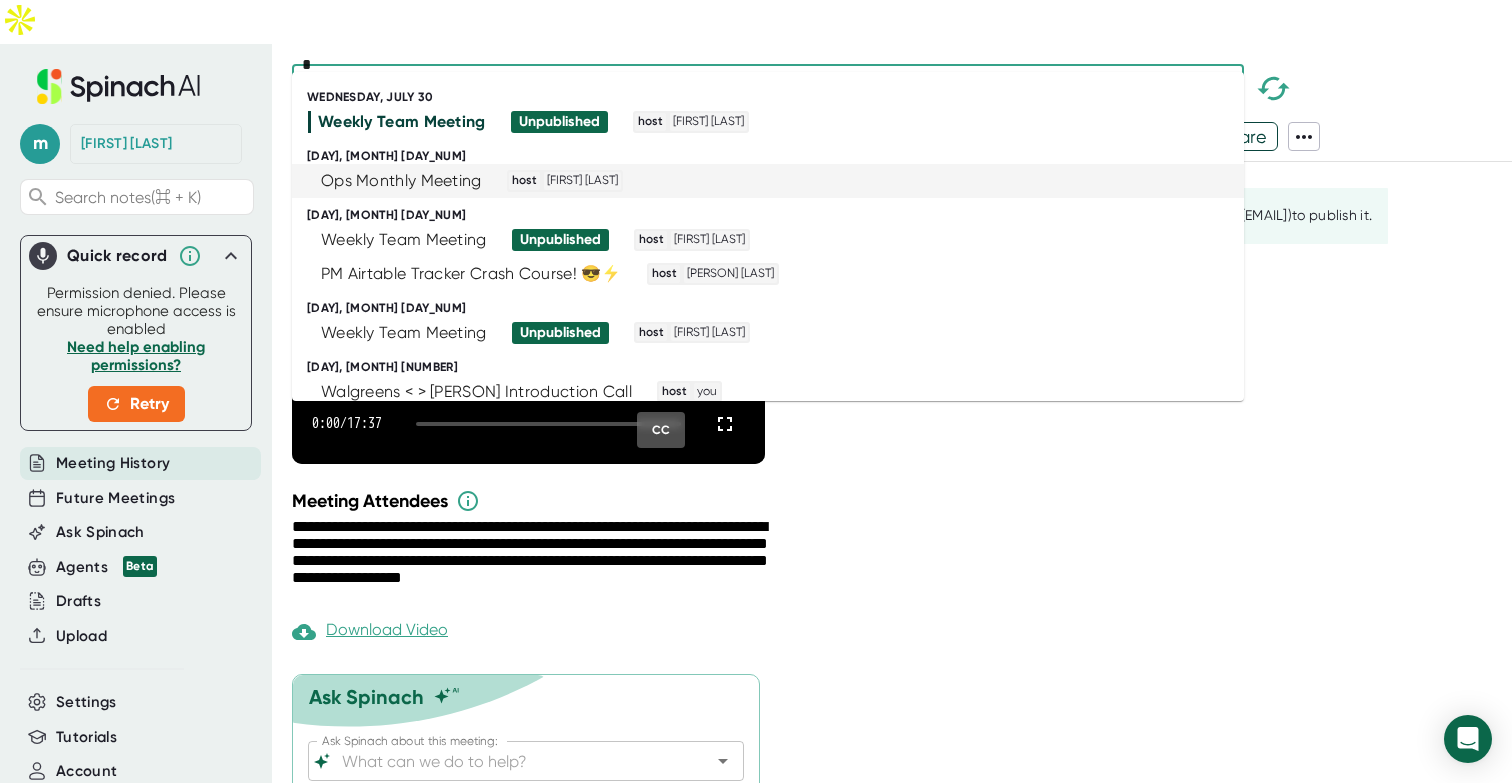 click on "Ops Monthly Meeting" at bounding box center (401, 181) 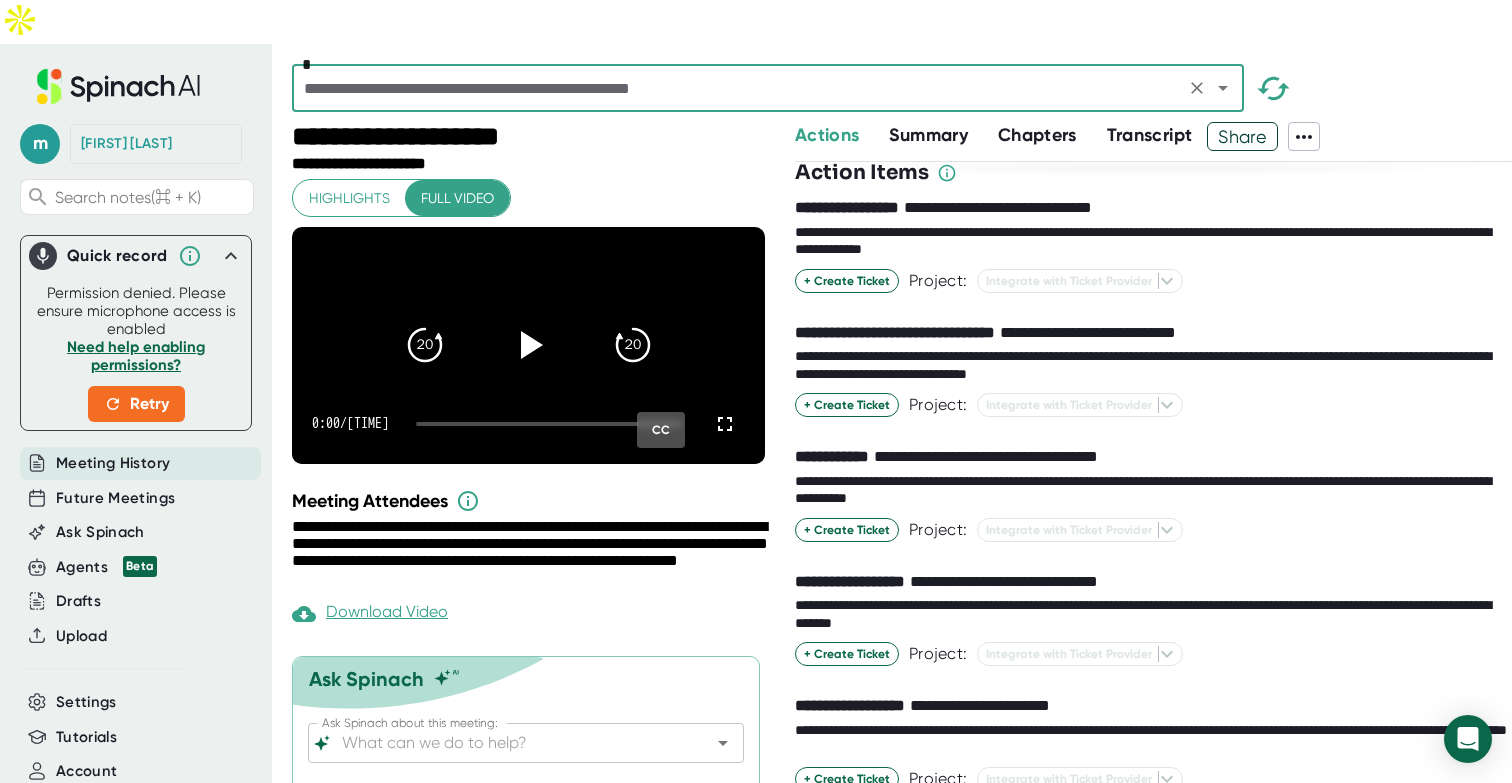 scroll, scrollTop: 0, scrollLeft: 0, axis: both 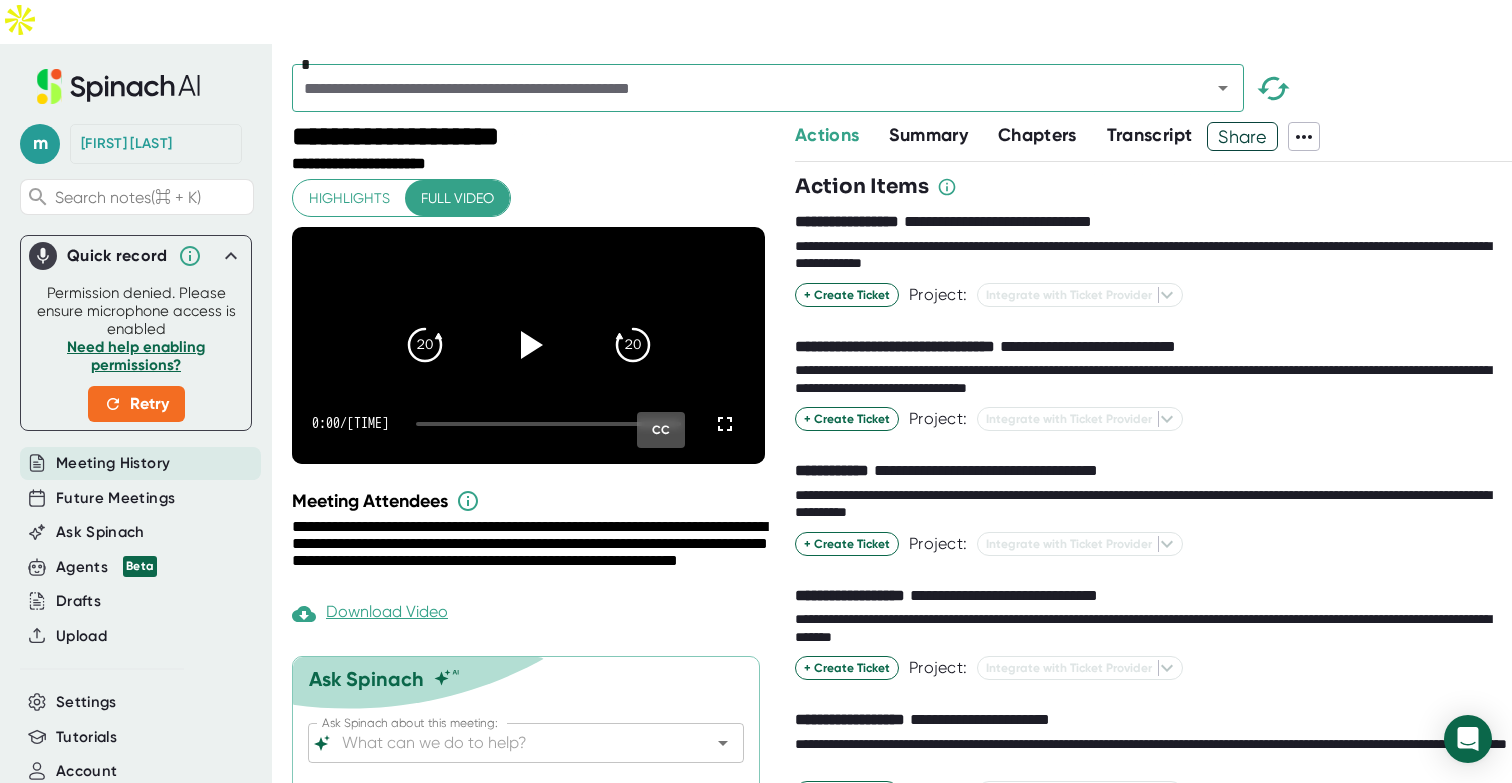 click on "Transcript" at bounding box center (1150, 135) 